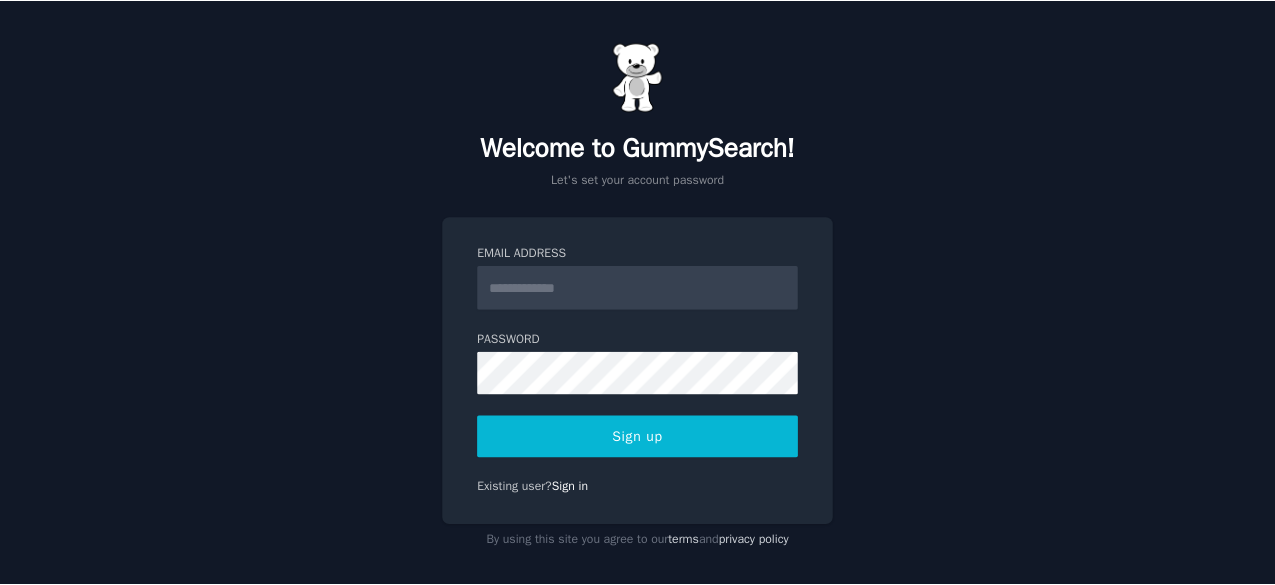 scroll, scrollTop: 0, scrollLeft: 0, axis: both 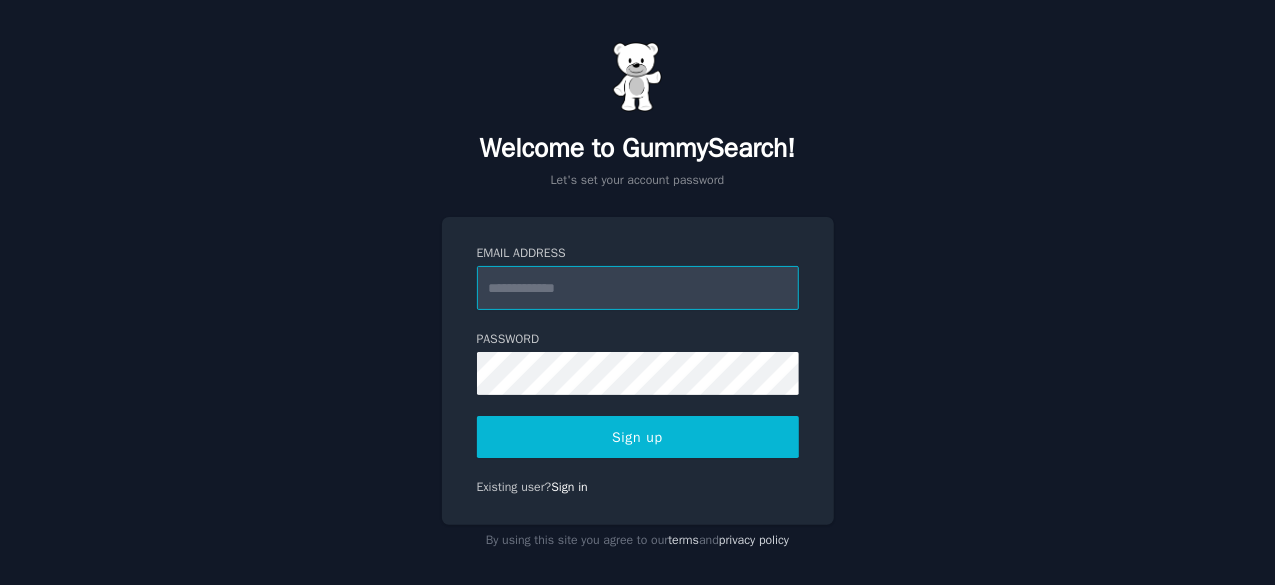 click on "Email Address" at bounding box center (638, 288) 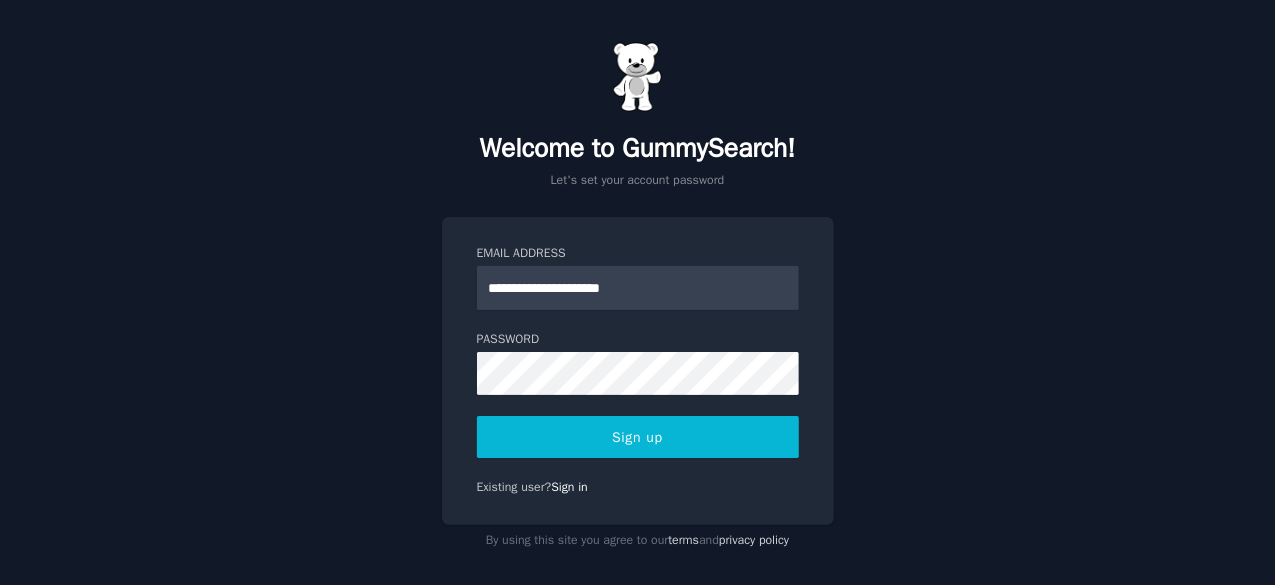 click on "Sign up" at bounding box center [638, 437] 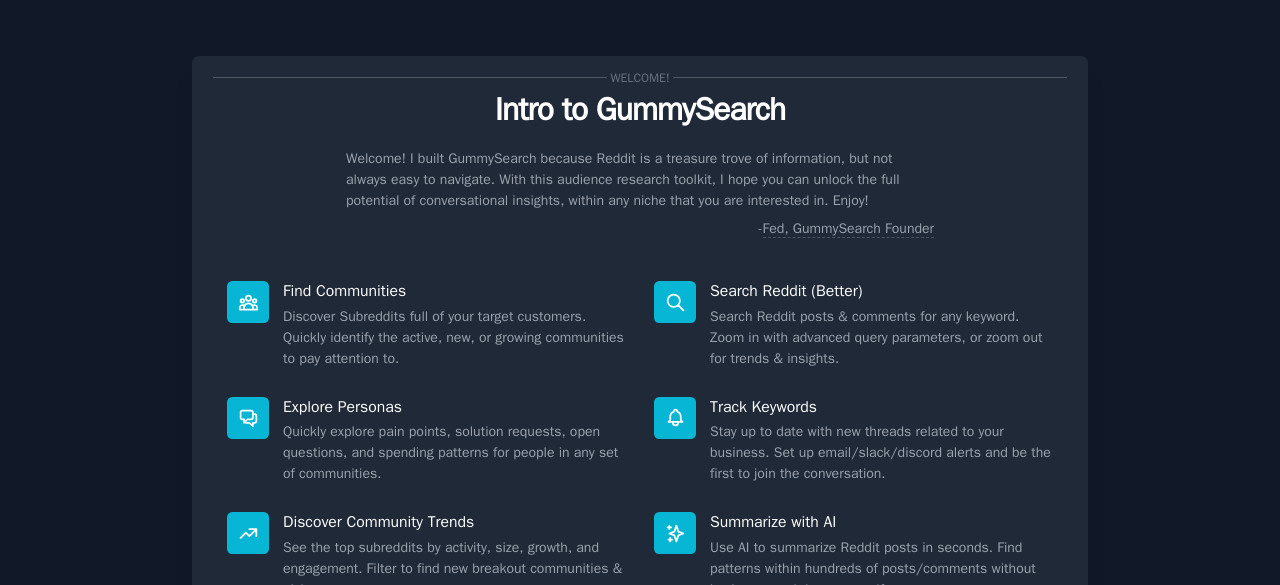 scroll, scrollTop: 0, scrollLeft: 0, axis: both 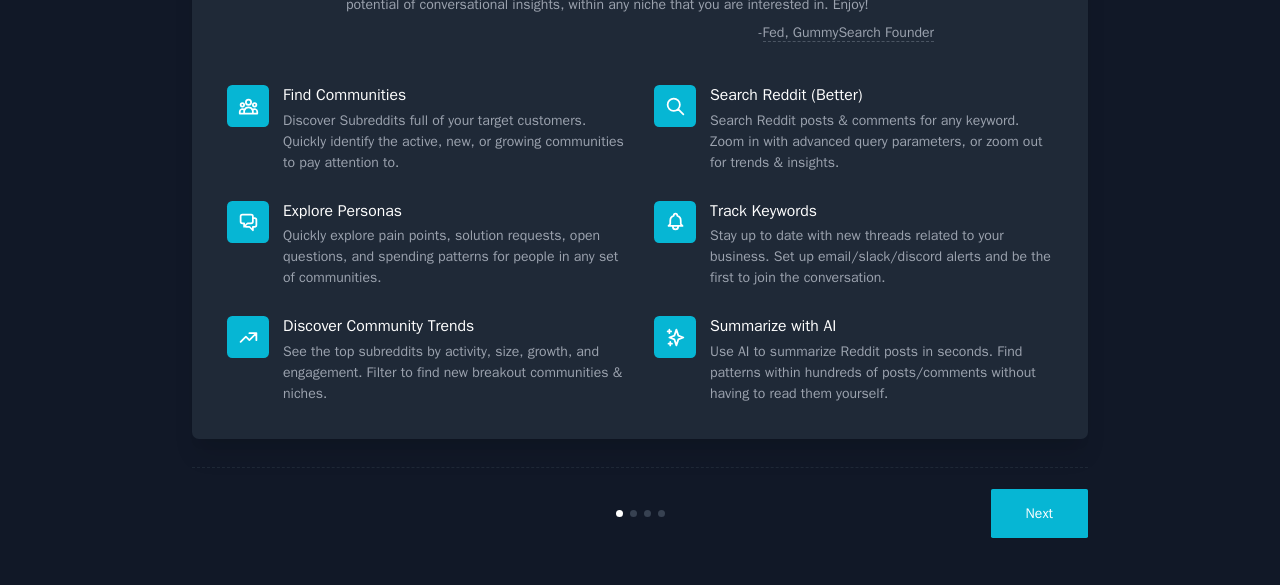 click on "Next" at bounding box center [1039, 513] 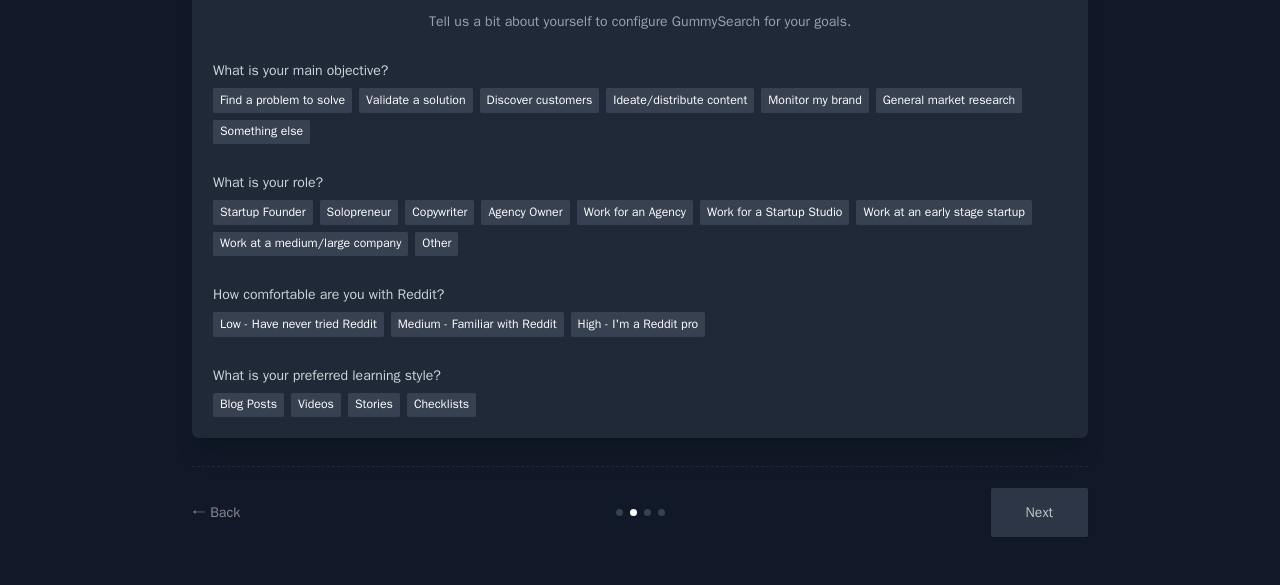 scroll, scrollTop: 0, scrollLeft: 0, axis: both 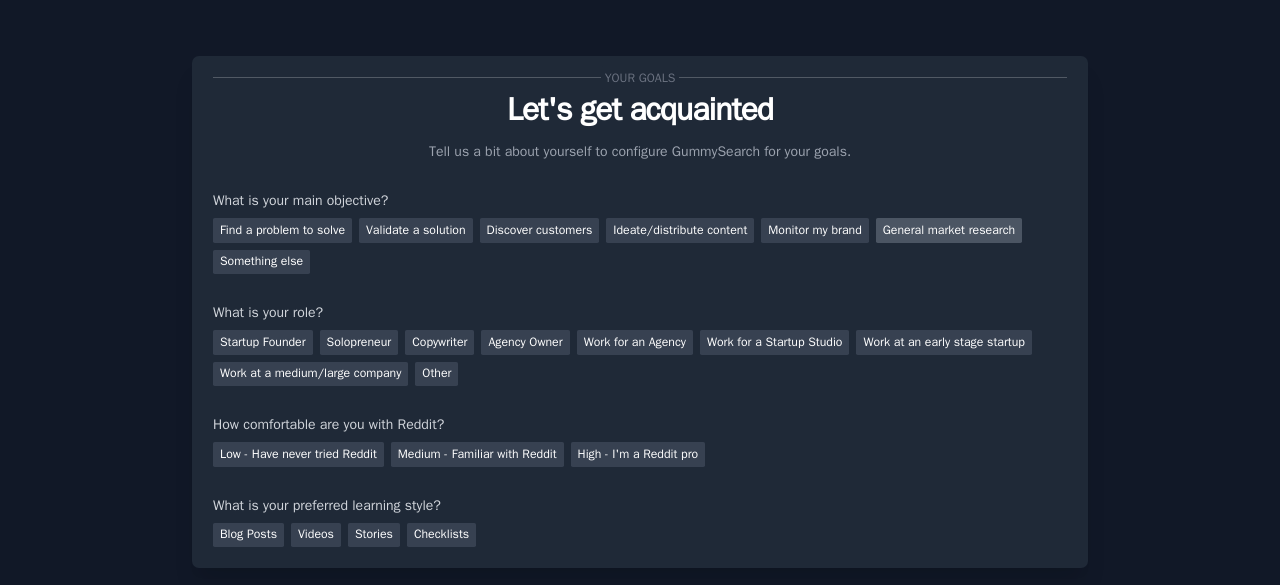 click on "General market research" at bounding box center [949, 230] 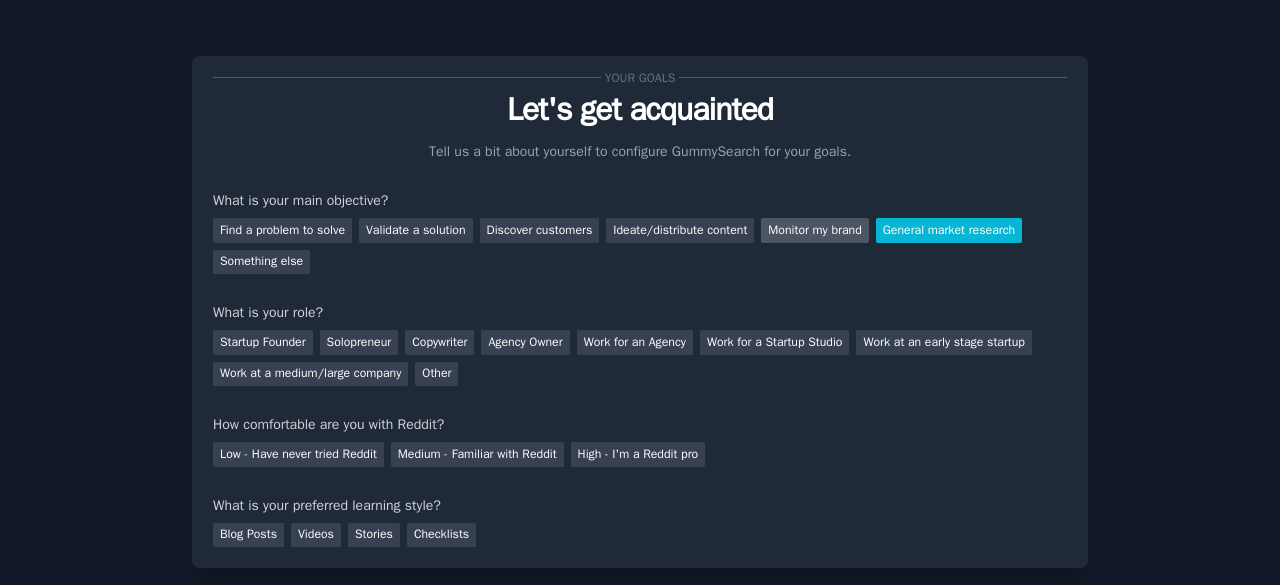 click on "Monitor my brand" at bounding box center (814, 230) 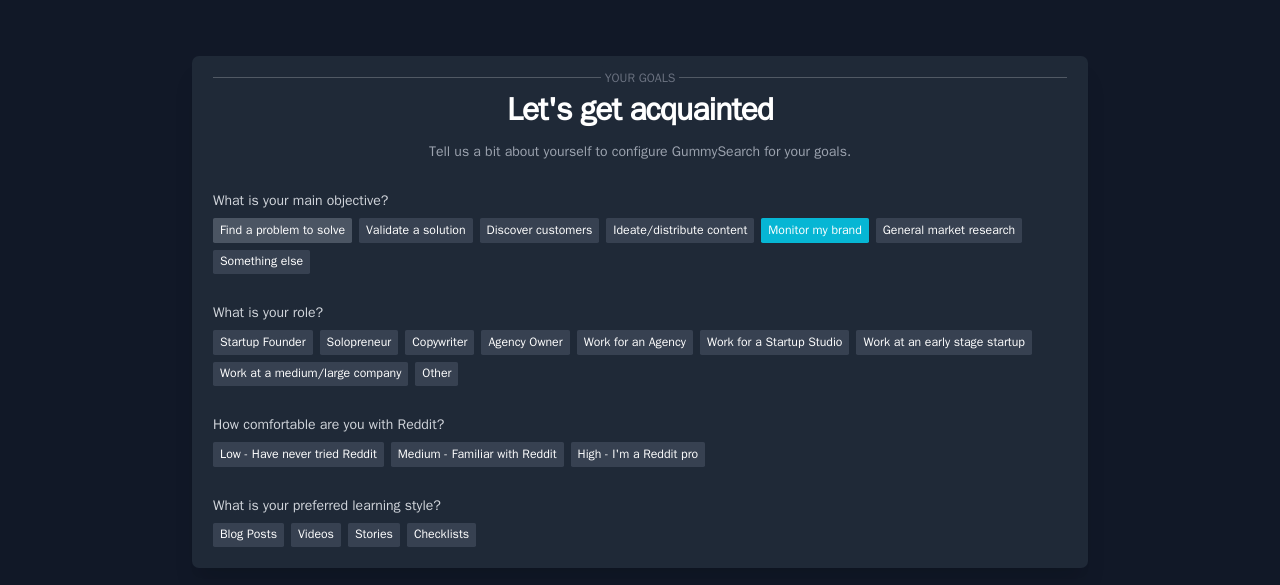 click on "Find a problem to solve" at bounding box center [282, 230] 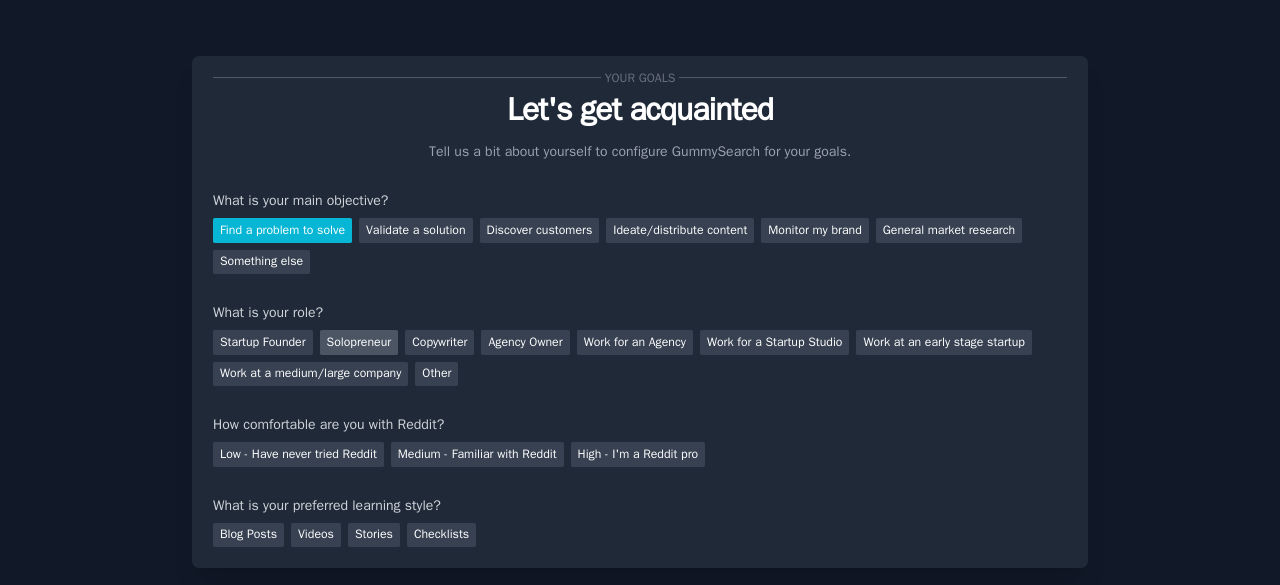 click on "Solopreneur" at bounding box center [359, 342] 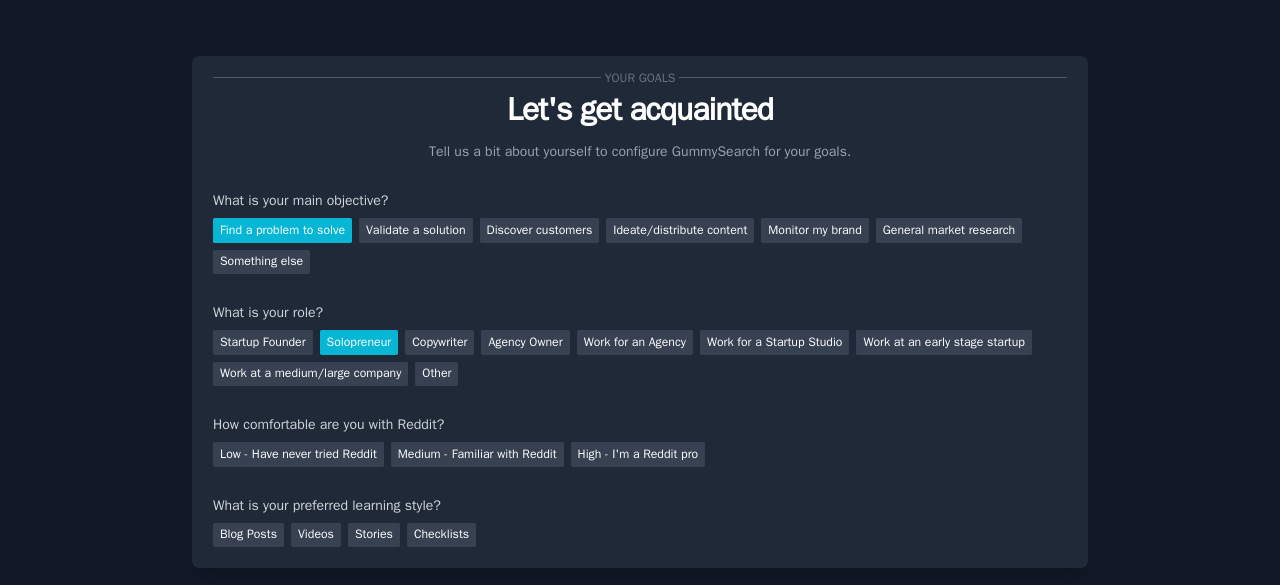 scroll, scrollTop: 130, scrollLeft: 0, axis: vertical 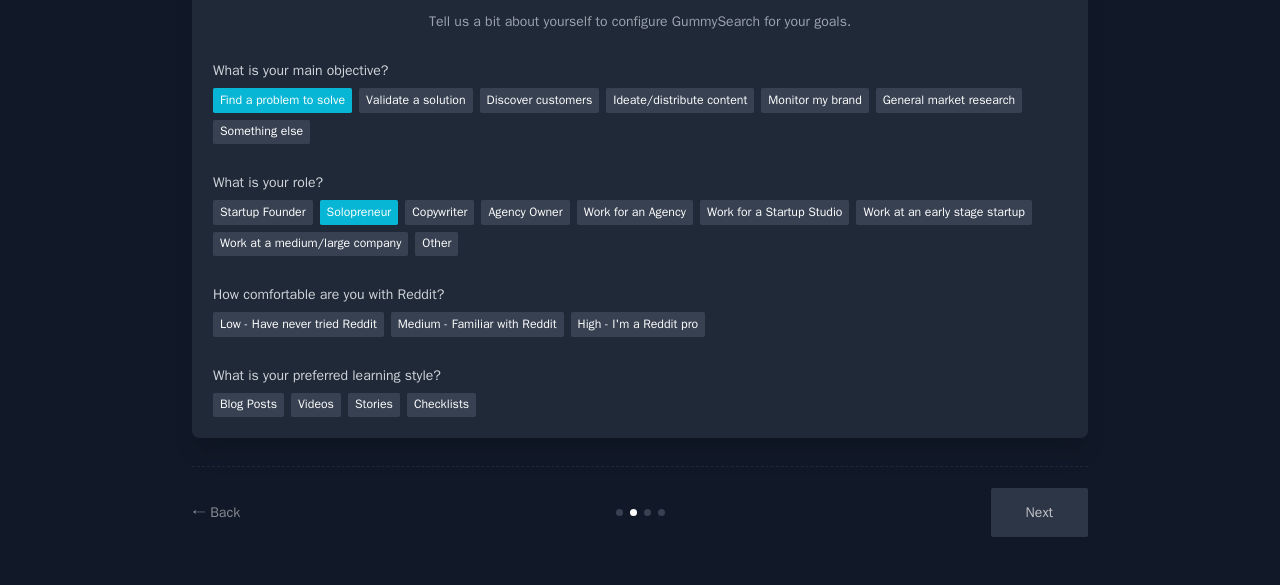 click on "Low - Have never tried Reddit Medium - Familiar with Reddit High - I'm a Reddit pro" at bounding box center [640, 321] 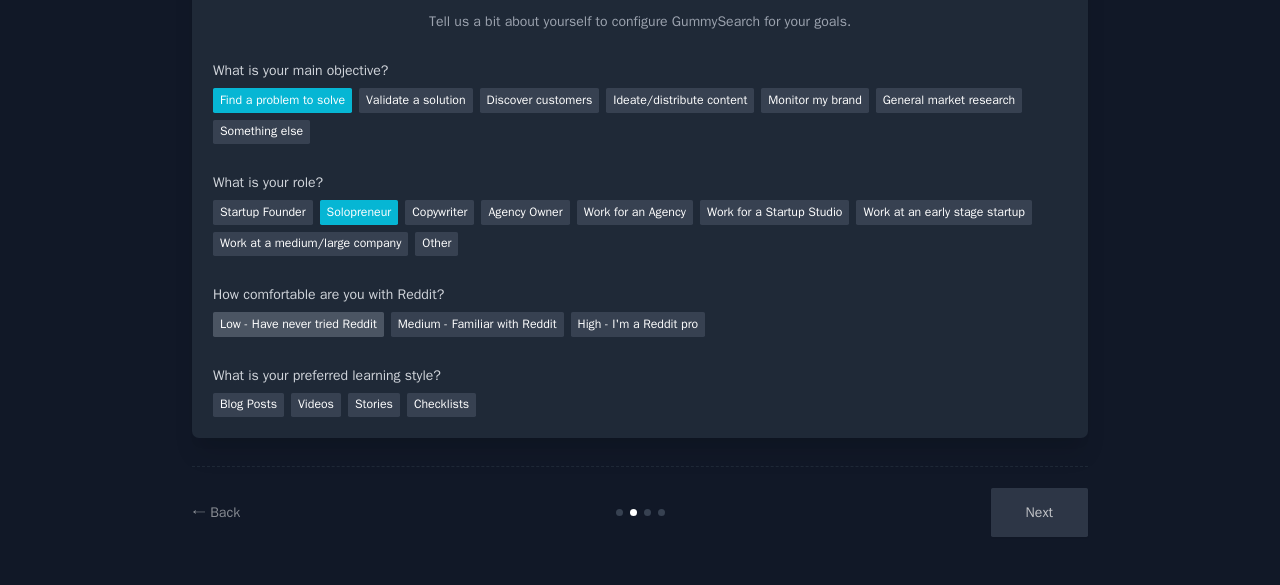 click on "Low - Have never tried Reddit" at bounding box center [298, 324] 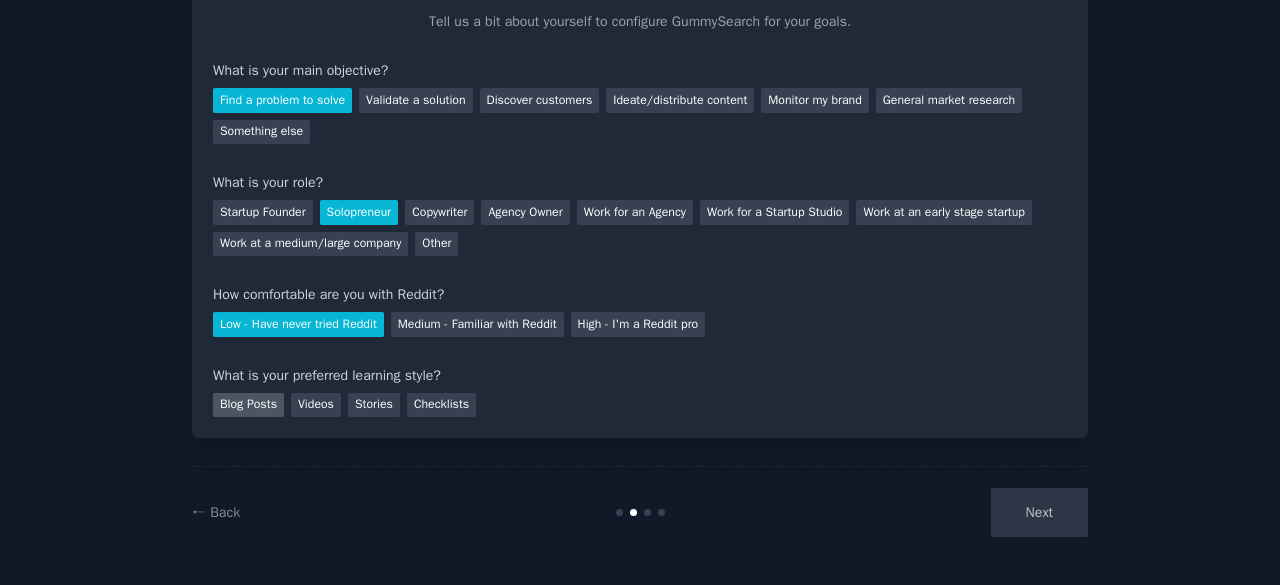 click on "Blog Posts" at bounding box center (248, 405) 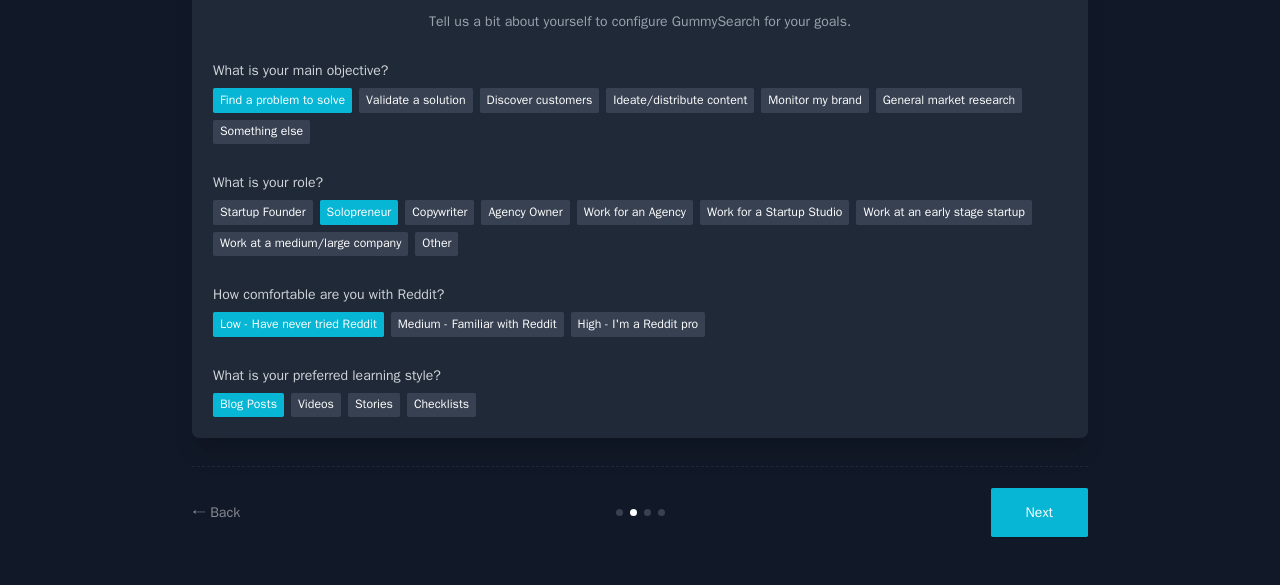 click on "Next" at bounding box center [1039, 512] 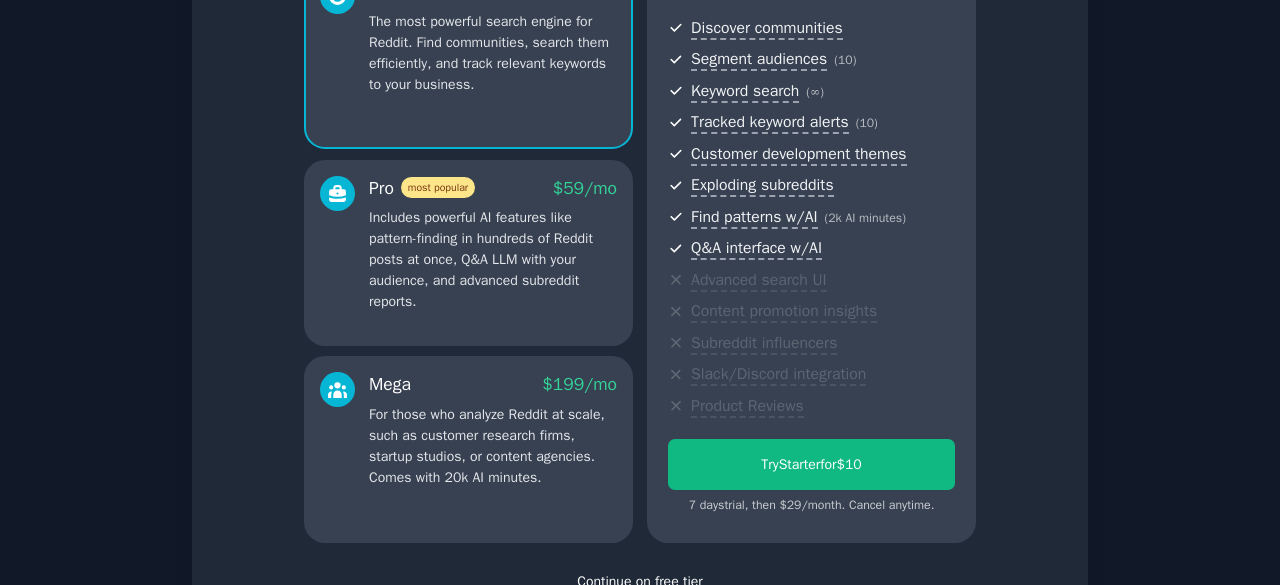 scroll, scrollTop: 362, scrollLeft: 0, axis: vertical 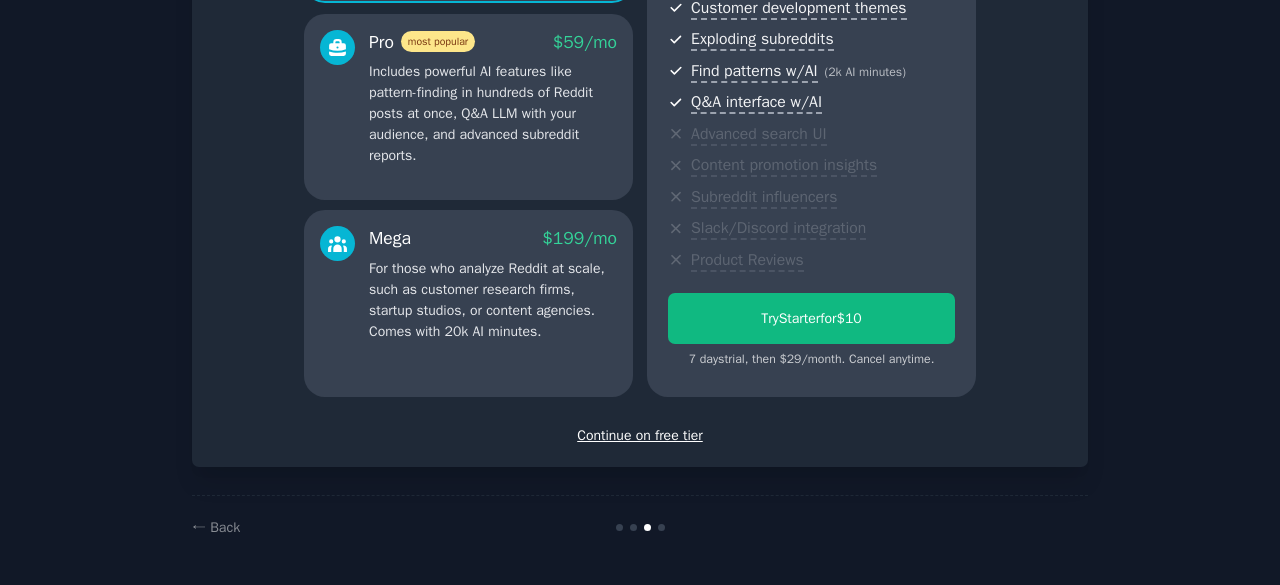 click on "Continue on free tier" at bounding box center (640, 435) 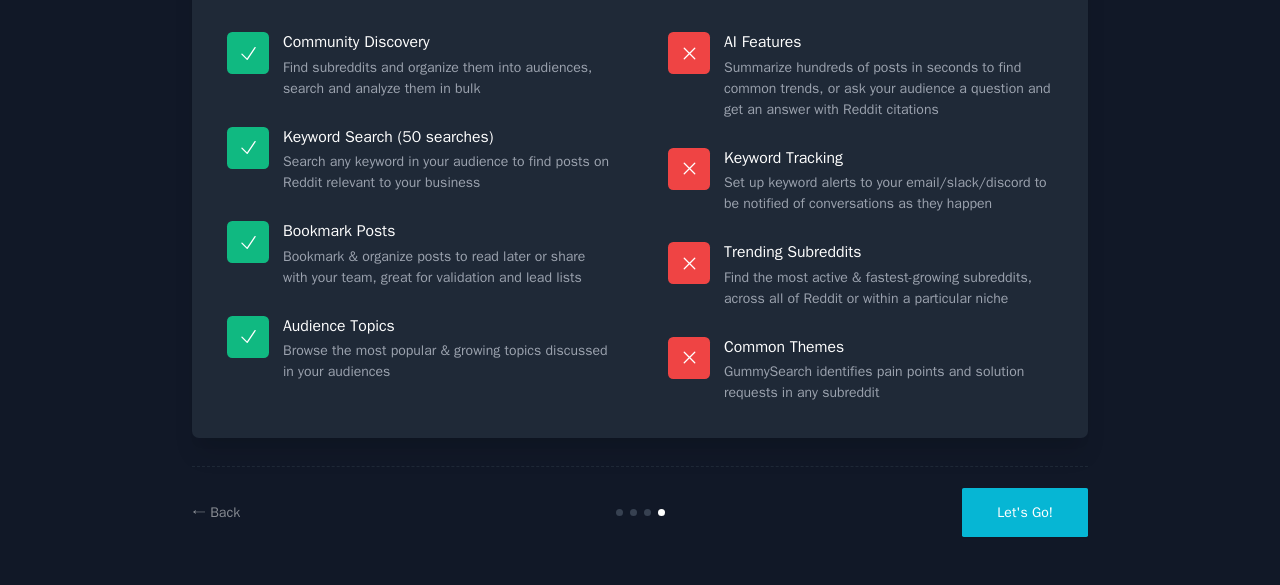 click on "Let's Go!" at bounding box center (1025, 512) 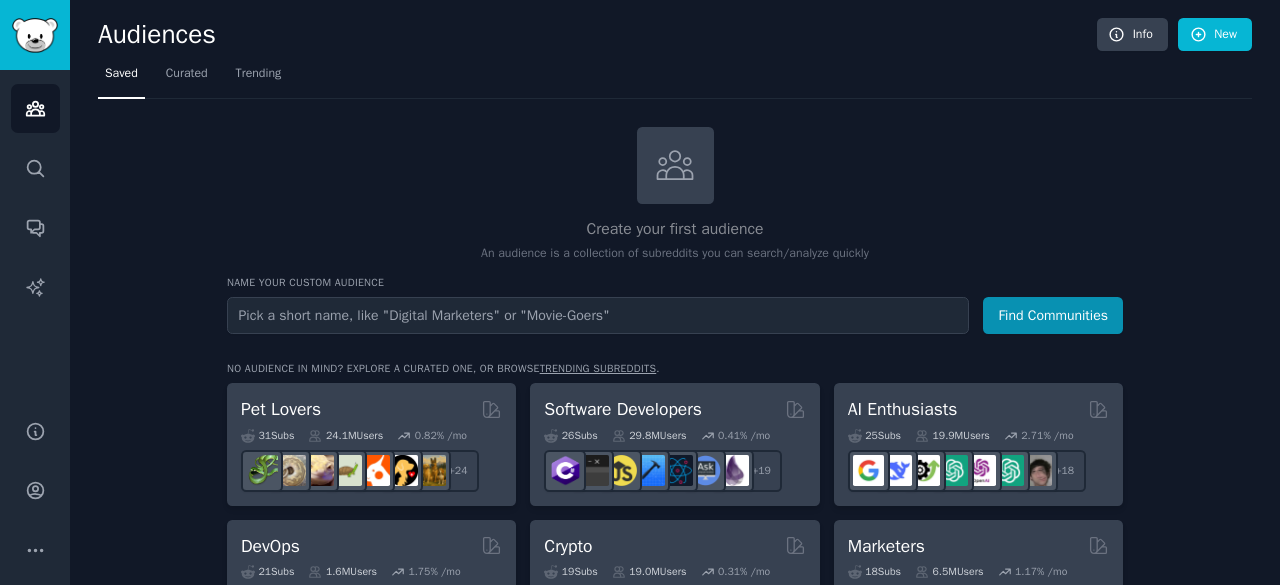 click at bounding box center (598, 315) 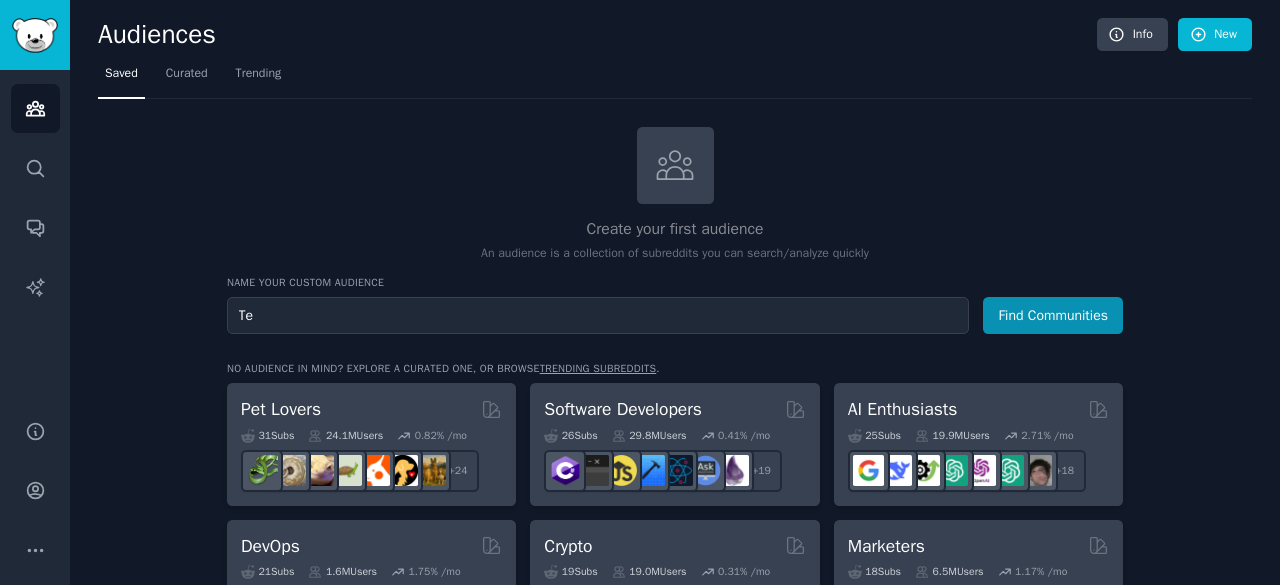 type on "T" 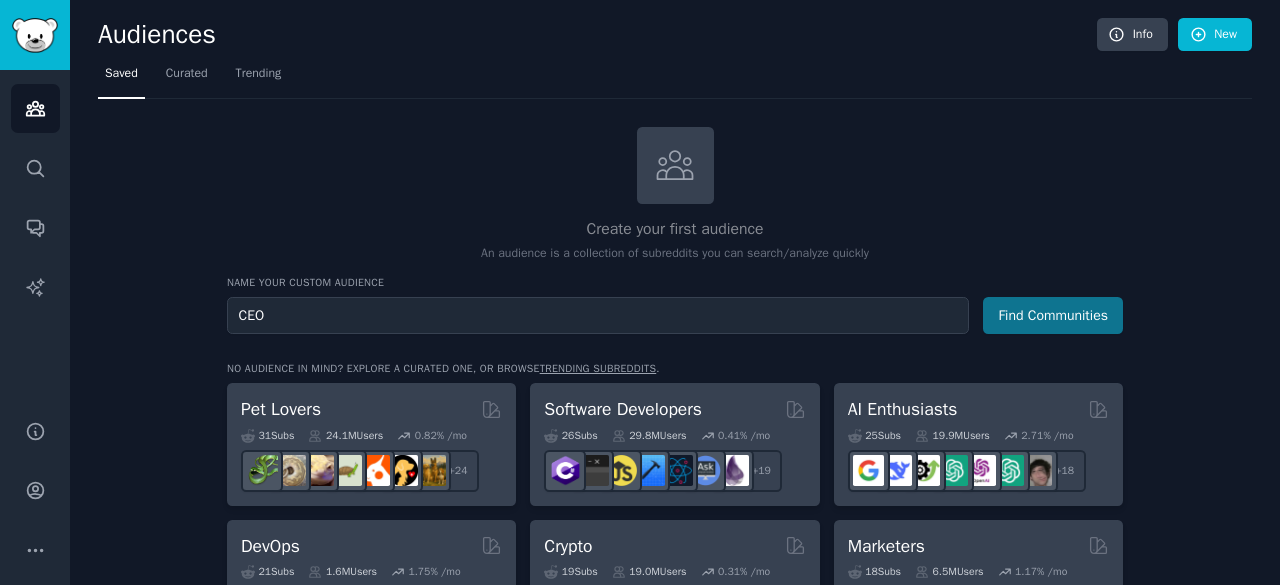type on "CEO" 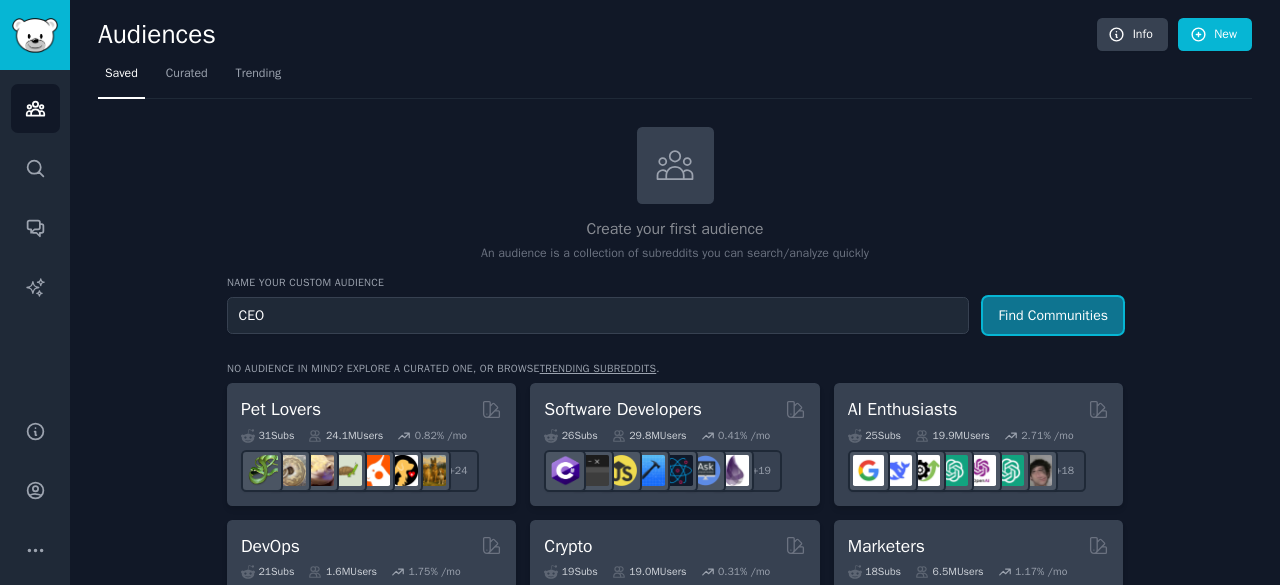 click on "Find Communities" at bounding box center [1053, 315] 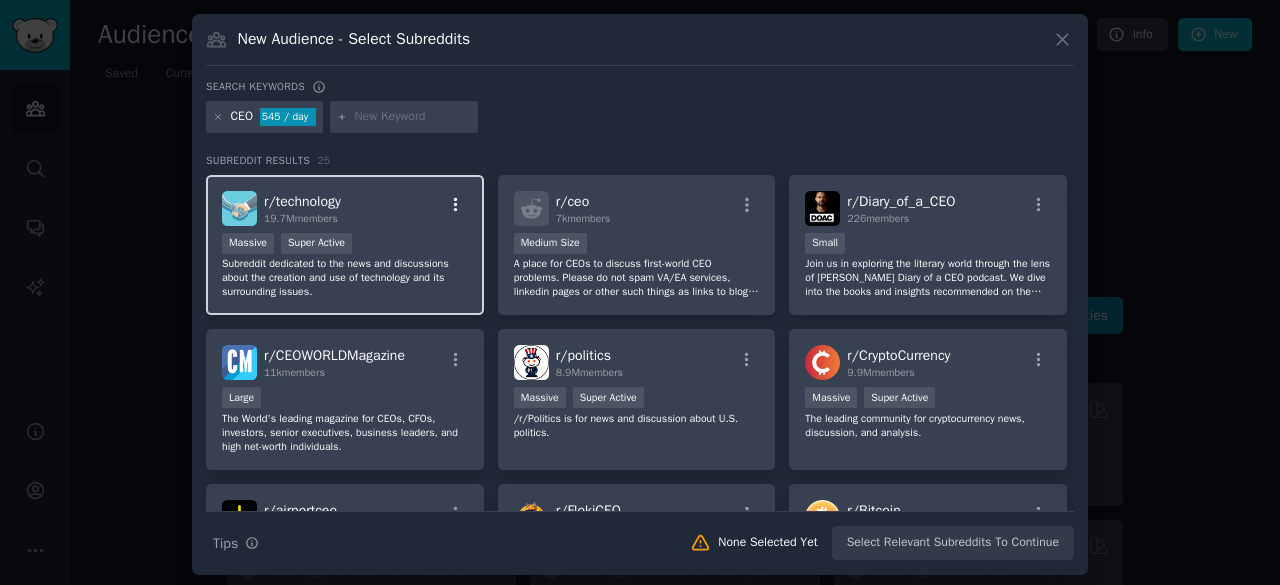 click 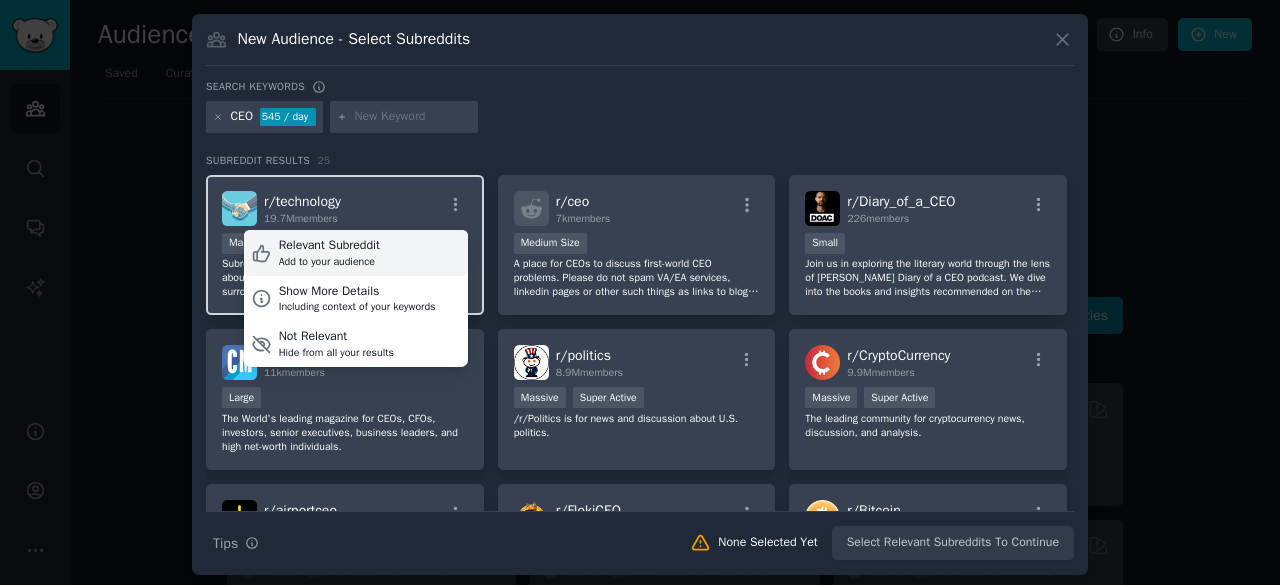 click on "Add to your audience" at bounding box center [329, 262] 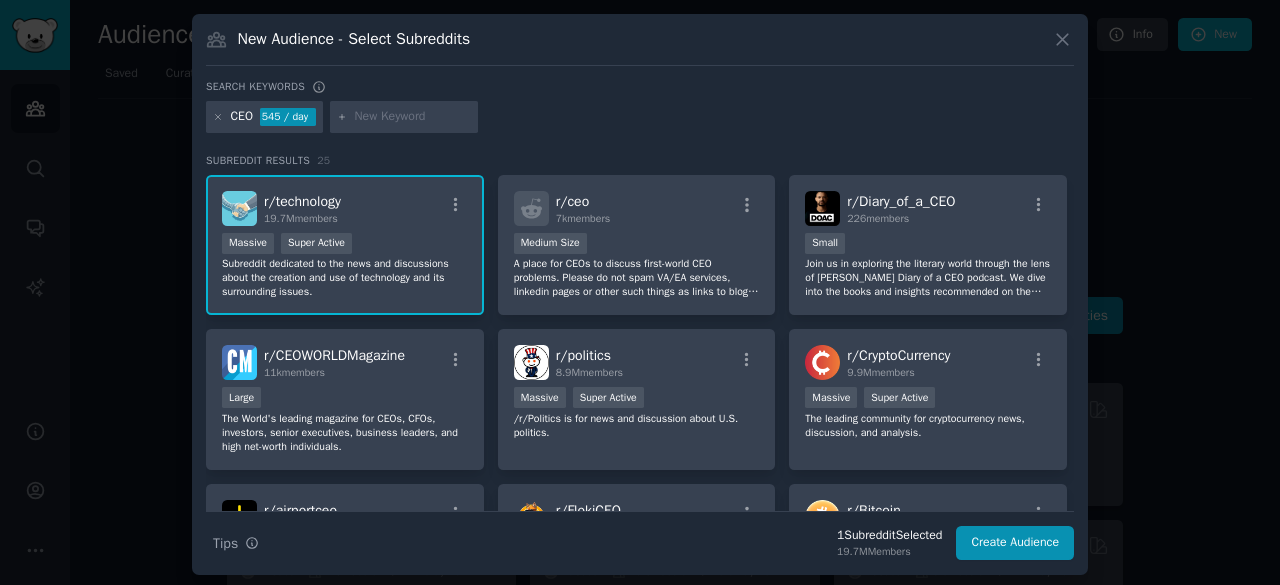 click on "r/ technology" at bounding box center (302, 201) 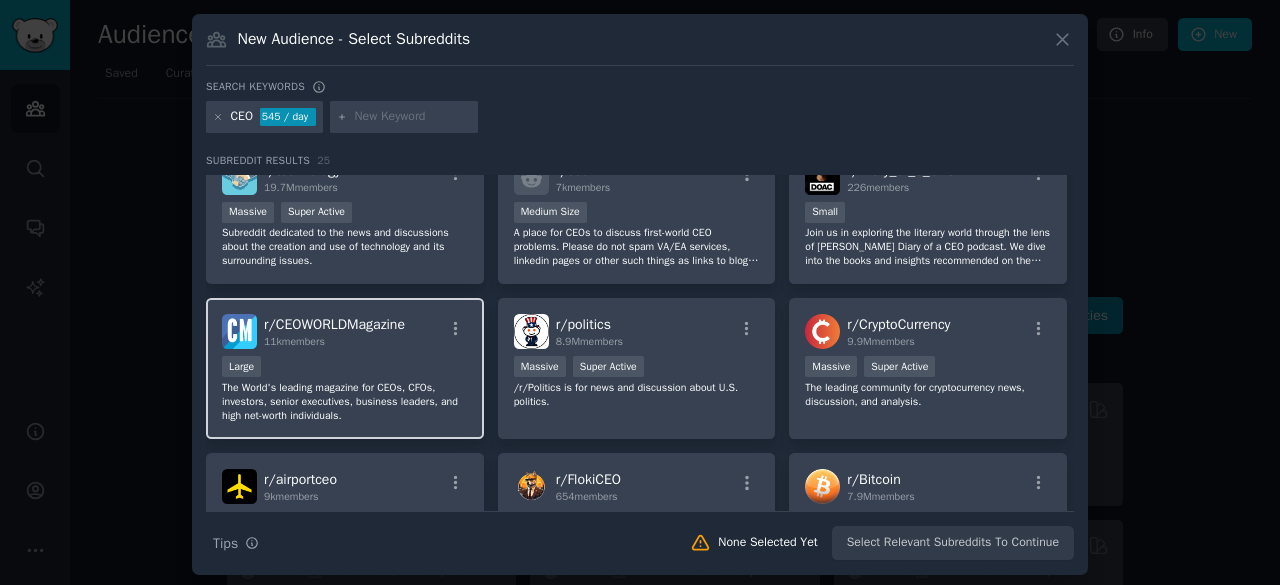 scroll, scrollTop: 32, scrollLeft: 0, axis: vertical 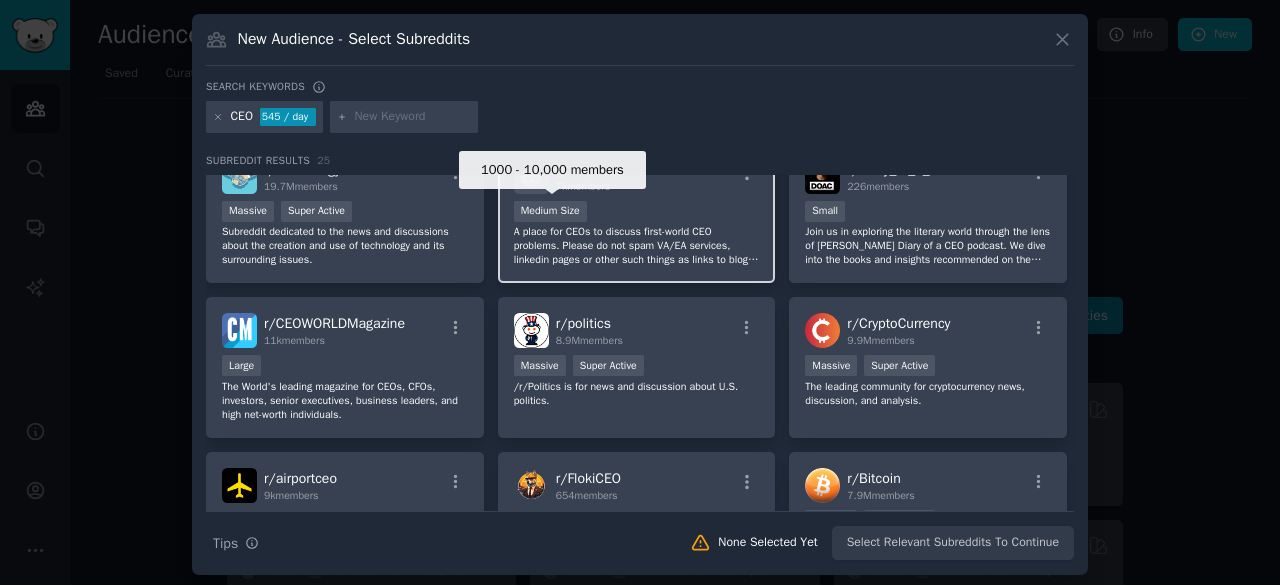 click on "Medium Size" at bounding box center (550, 211) 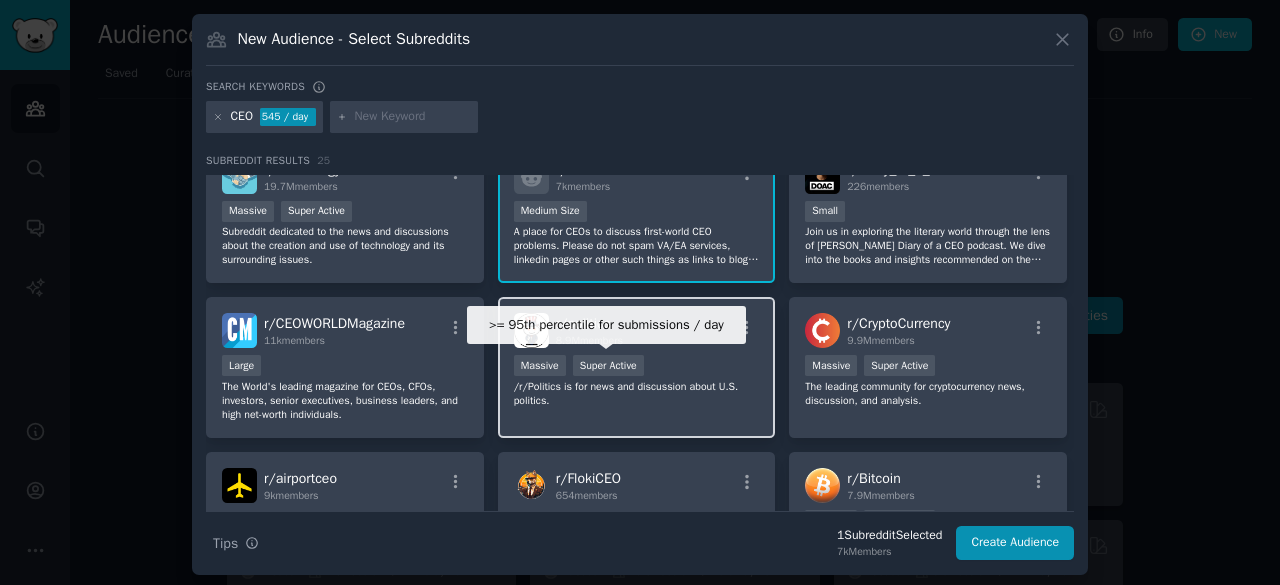 scroll, scrollTop: 0, scrollLeft: 0, axis: both 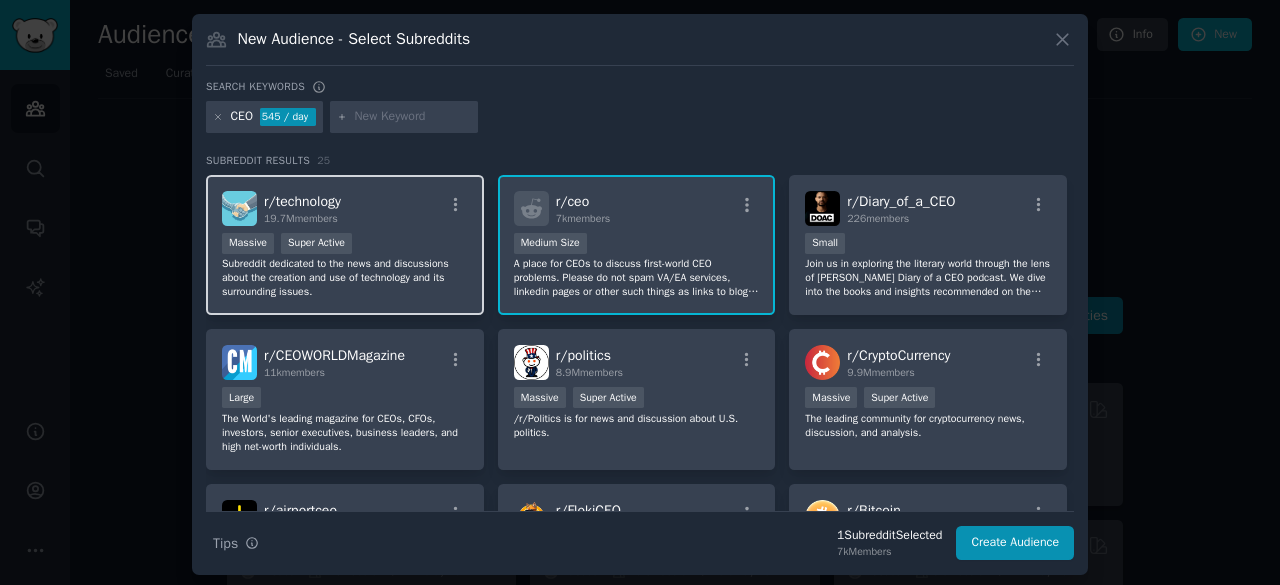 click on "Subreddit dedicated to the news and discussions about the creation and use of technology and its surrounding issues." at bounding box center (345, 278) 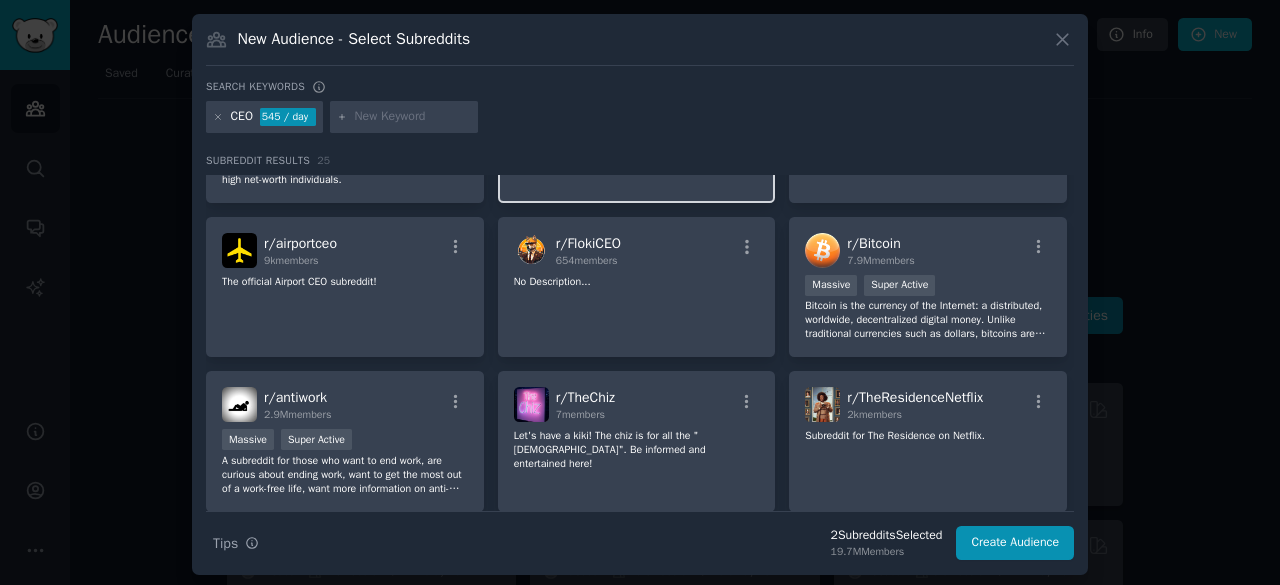 scroll, scrollTop: 0, scrollLeft: 0, axis: both 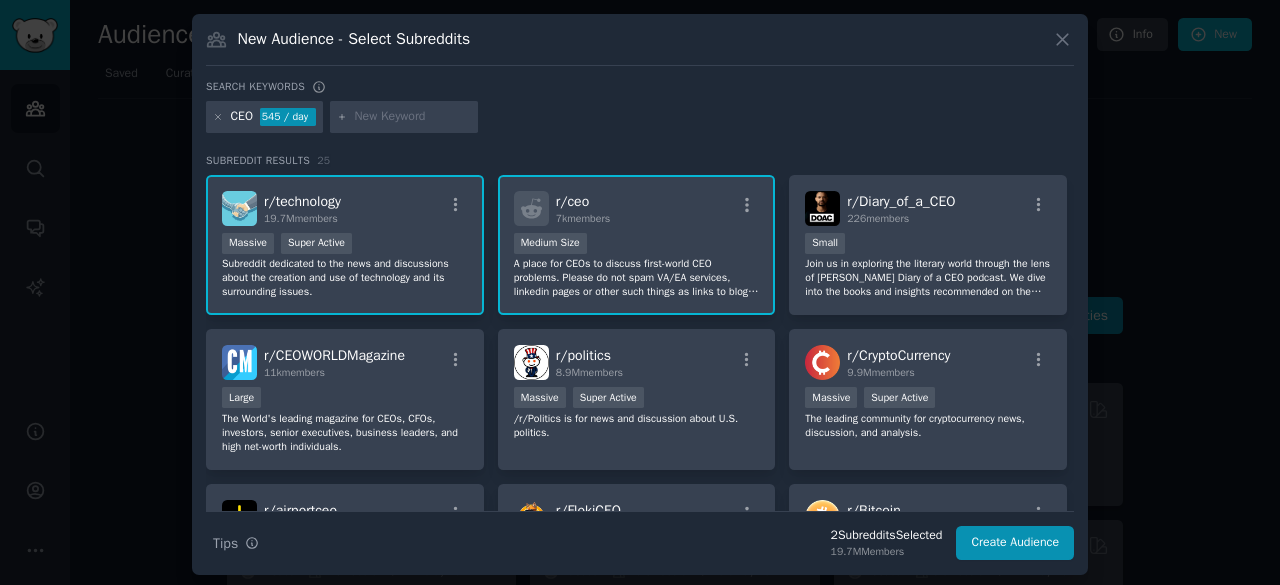 click at bounding box center (413, 117) 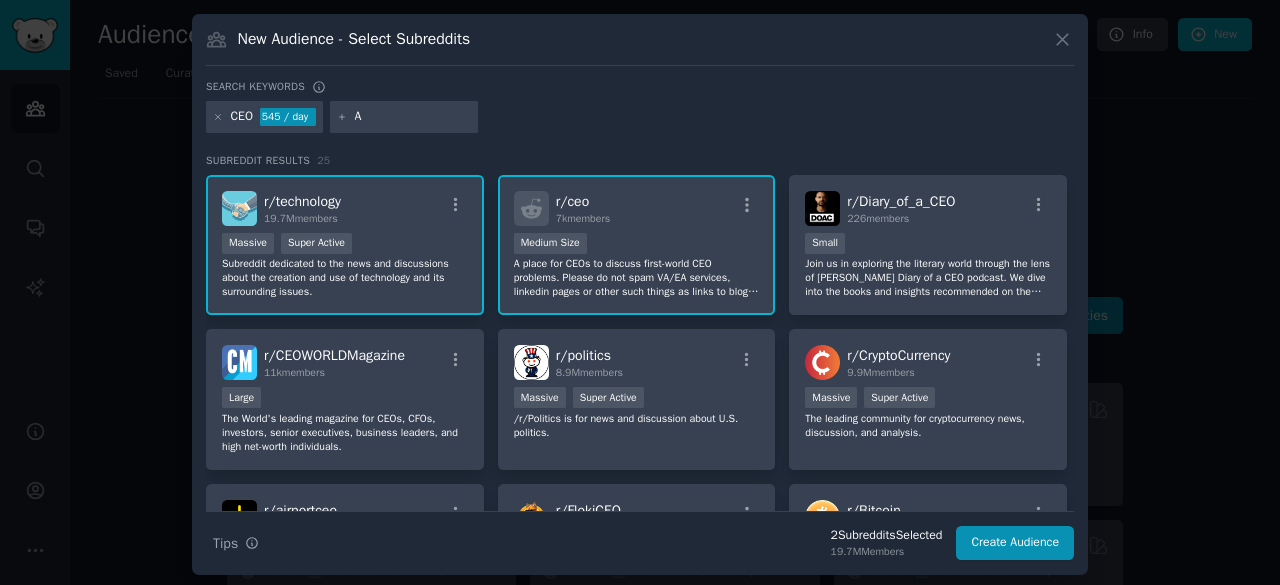 type on "AI" 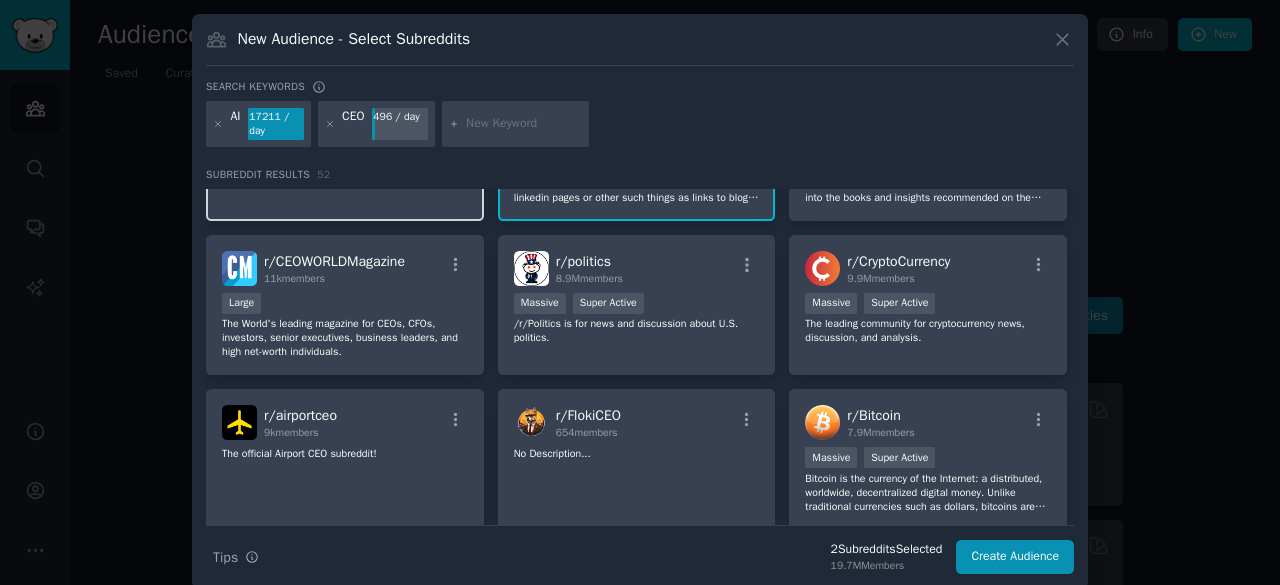 scroll, scrollTop: 320, scrollLeft: 0, axis: vertical 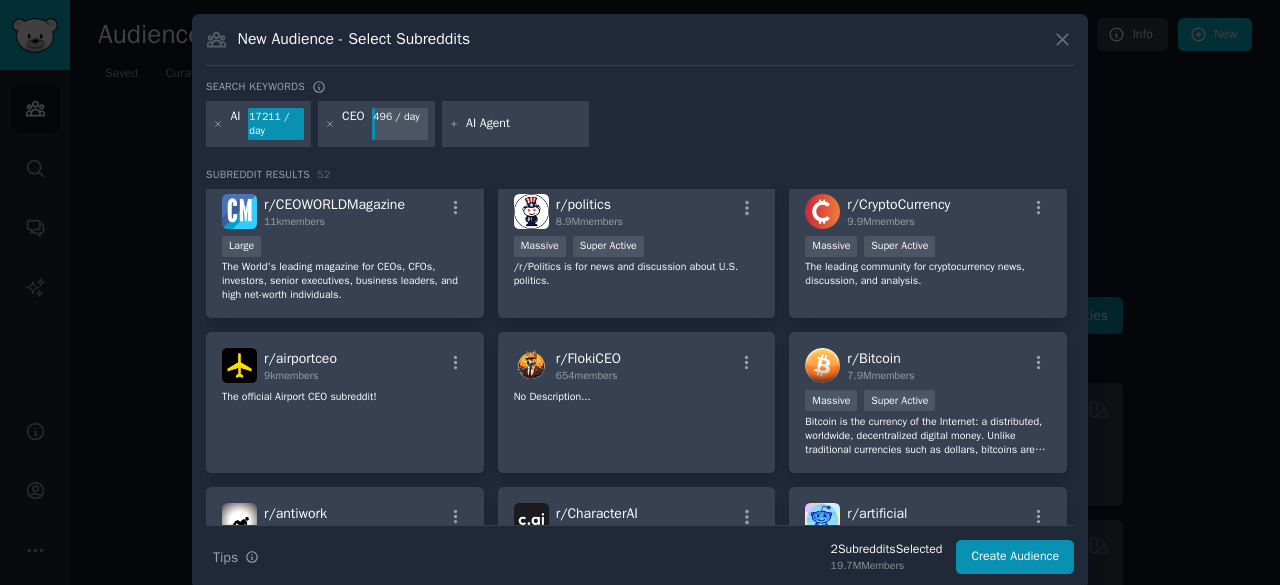 type on "AI Agents" 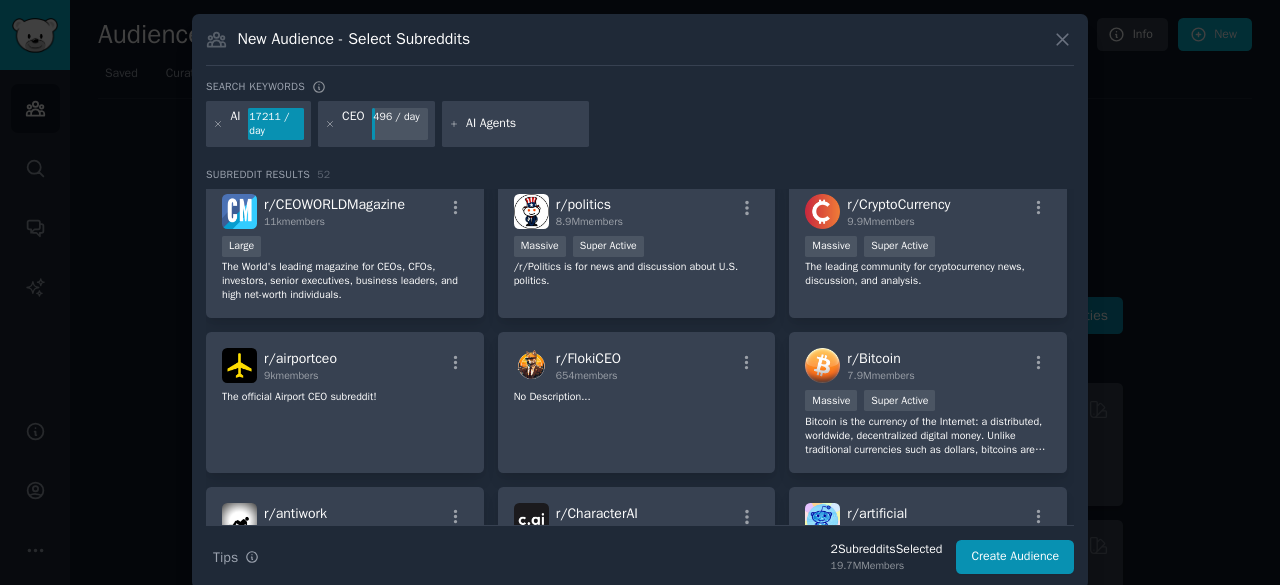 type 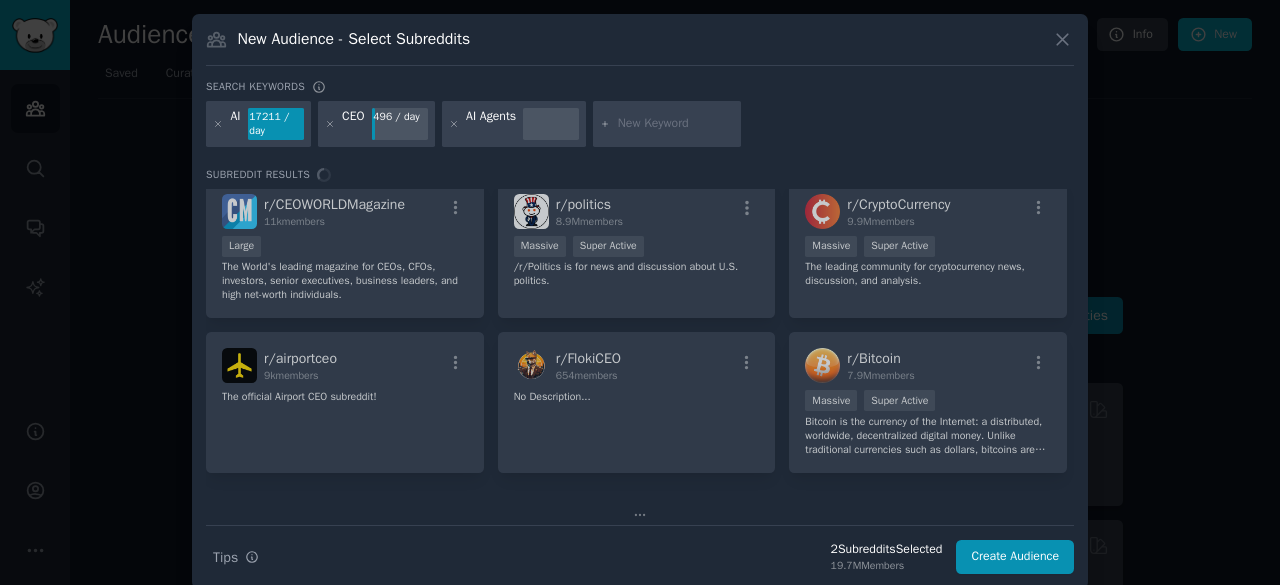 scroll, scrollTop: 0, scrollLeft: 0, axis: both 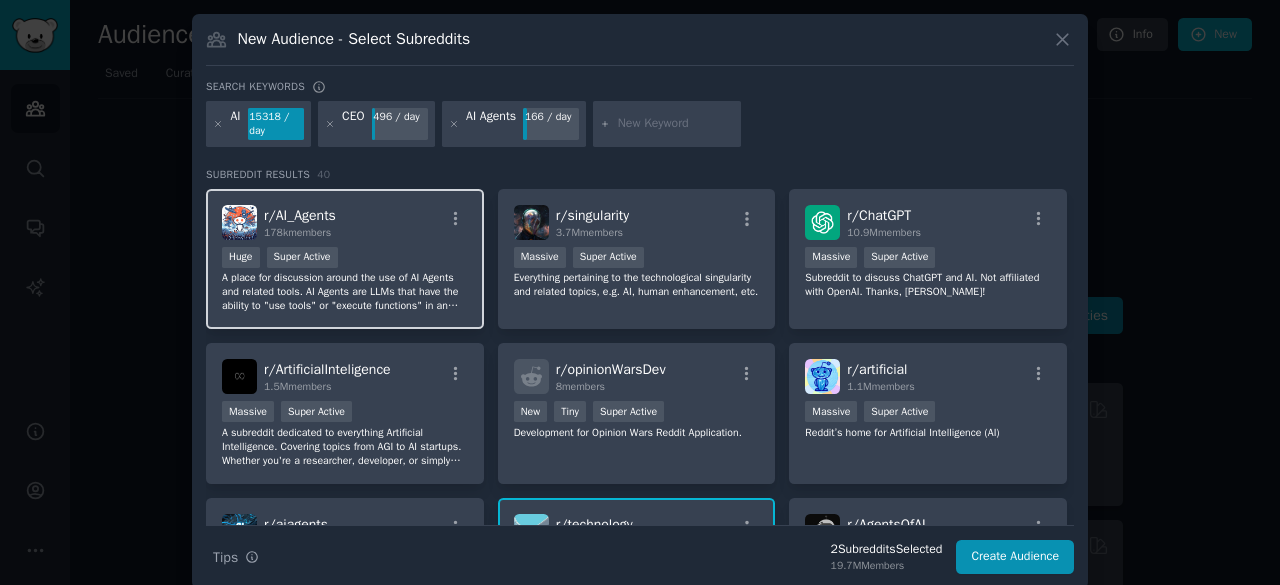 click on "A place for discussion around the use of AI Agents and related tools. AI Agents are LLMs that have the ability to "use tools" or "execute functions" in an autonomous or semi-autonomous (also known as human-in-the-loop) fashion.
Follow our event calendar: https://lu.ma/oss4ai
Join us on Discord! https://discord.gg/6tGkQcFjBY" at bounding box center [345, 292] 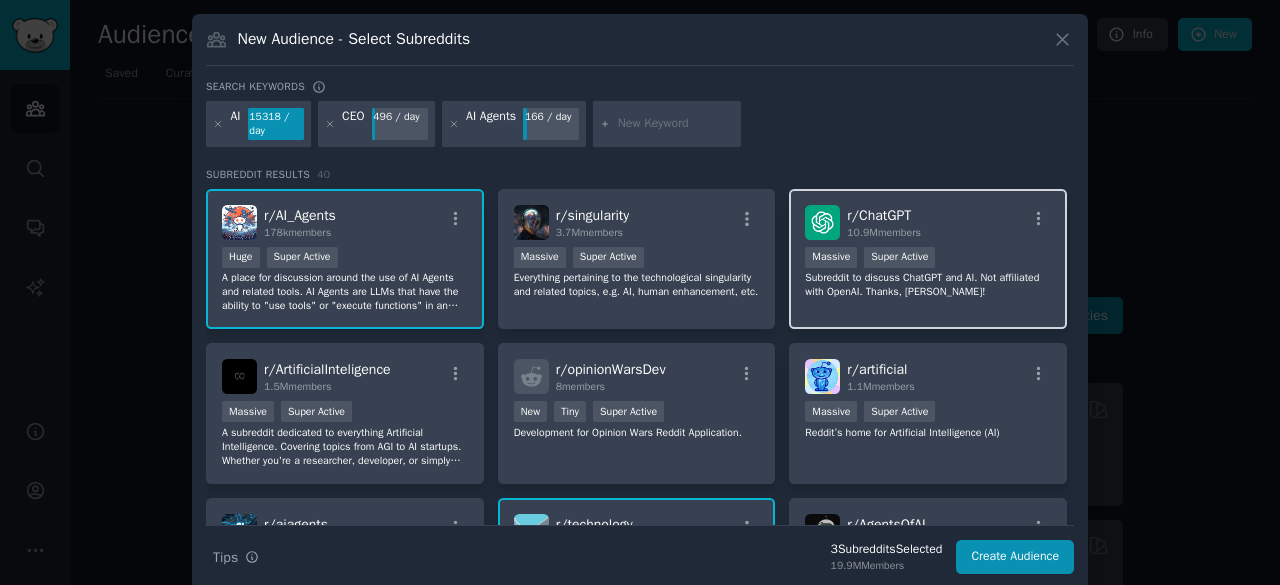 click on "Massive Super Active" at bounding box center (928, 259) 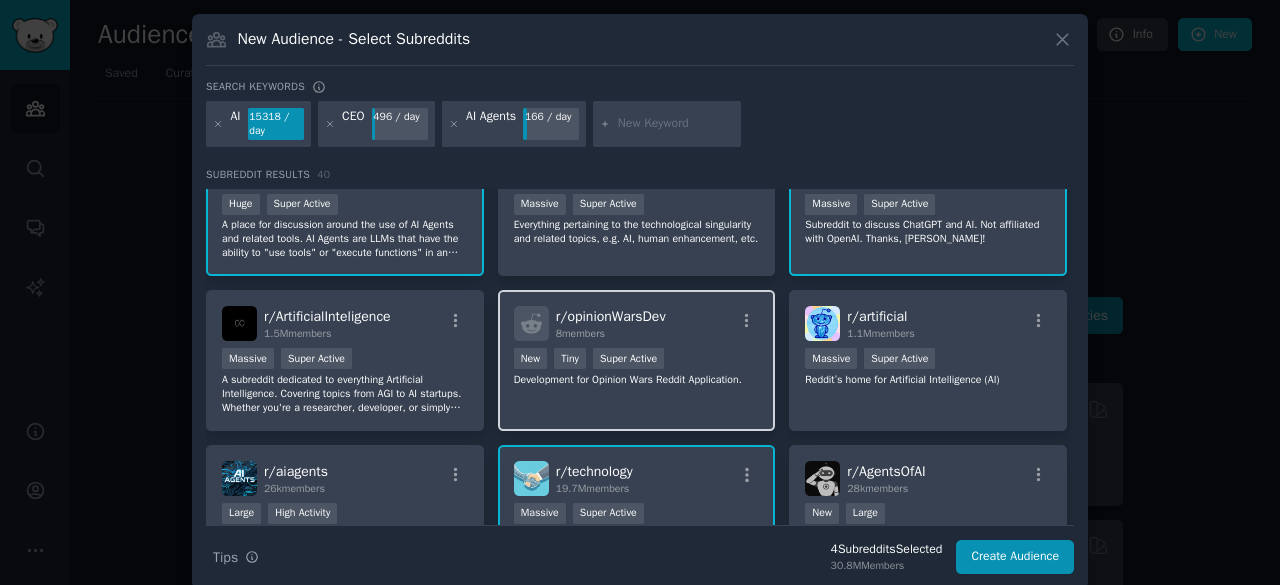 scroll, scrollTop: 64, scrollLeft: 0, axis: vertical 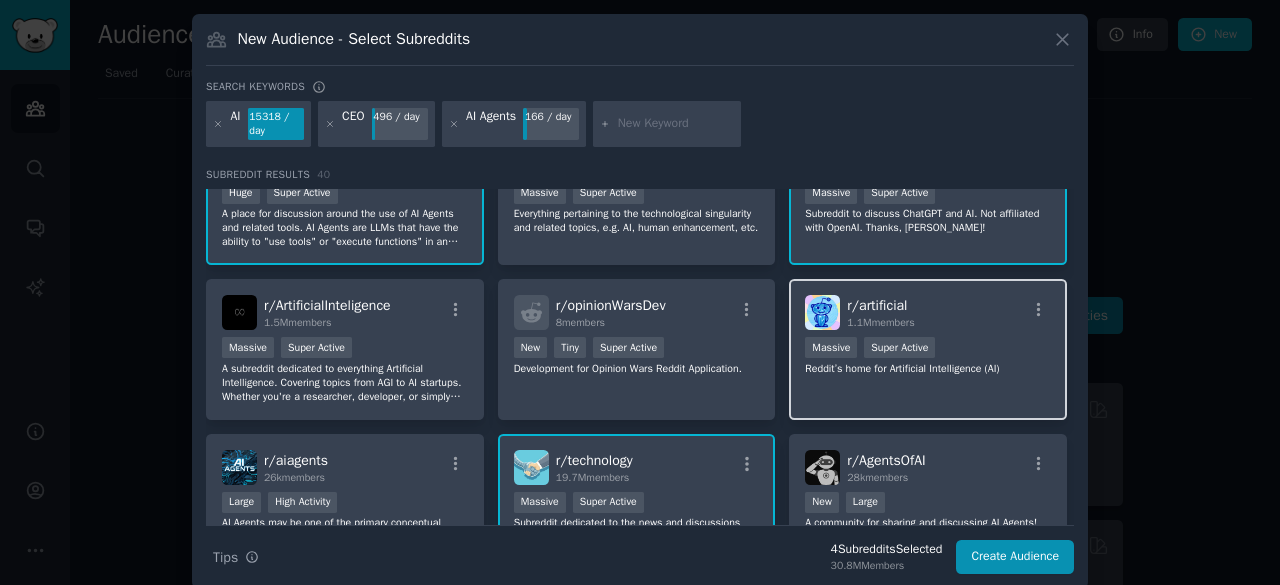 click on "r/ artificial 1.1M  members" at bounding box center (928, 312) 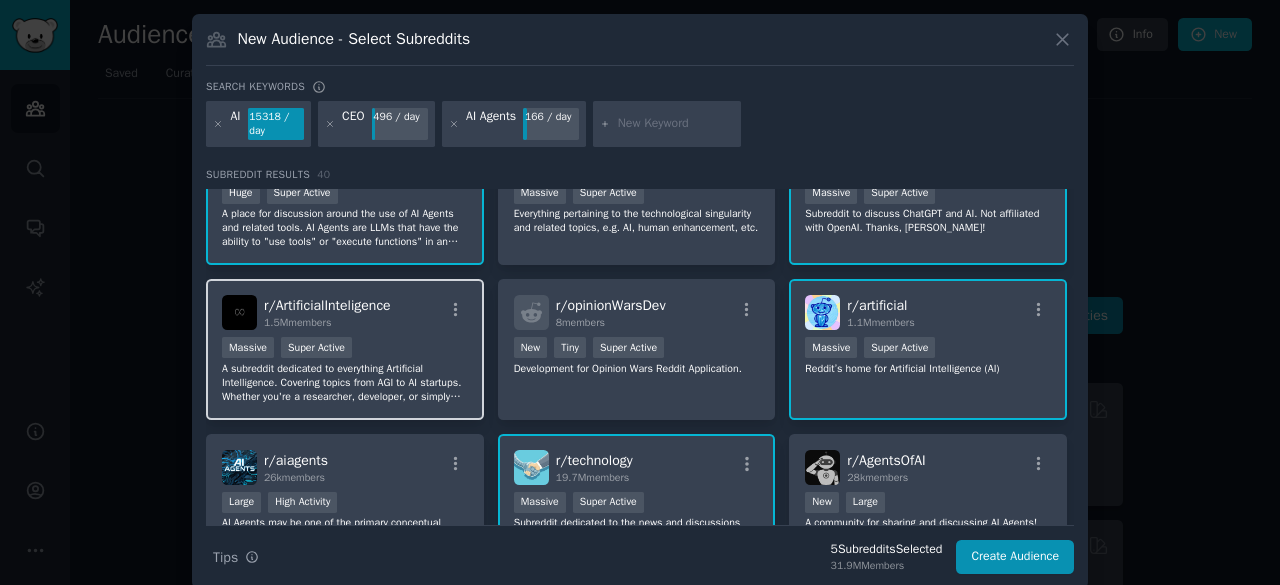 click on "r/ ArtificialInteligence 1.5M  members Massive Super Active A subreddit dedicated to everything Artificial Intelligence. Covering topics from AGI to AI startups. Whether you're a researcher, developer, or simply curious about AI, Jump in!!!" at bounding box center [345, 349] 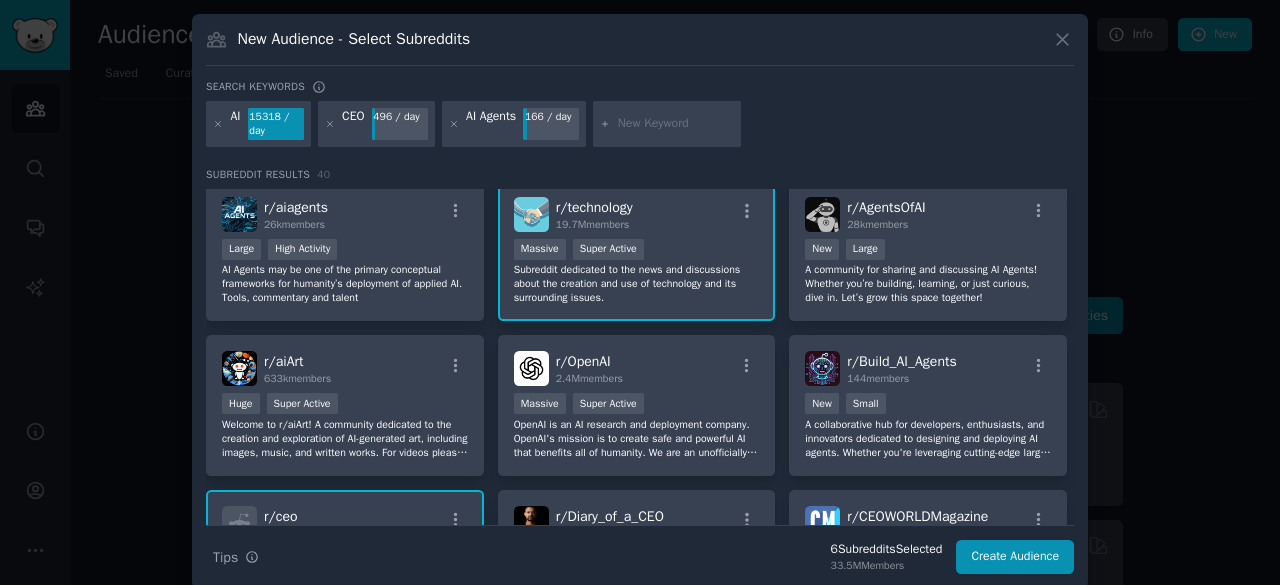 scroll, scrollTop: 318, scrollLeft: 0, axis: vertical 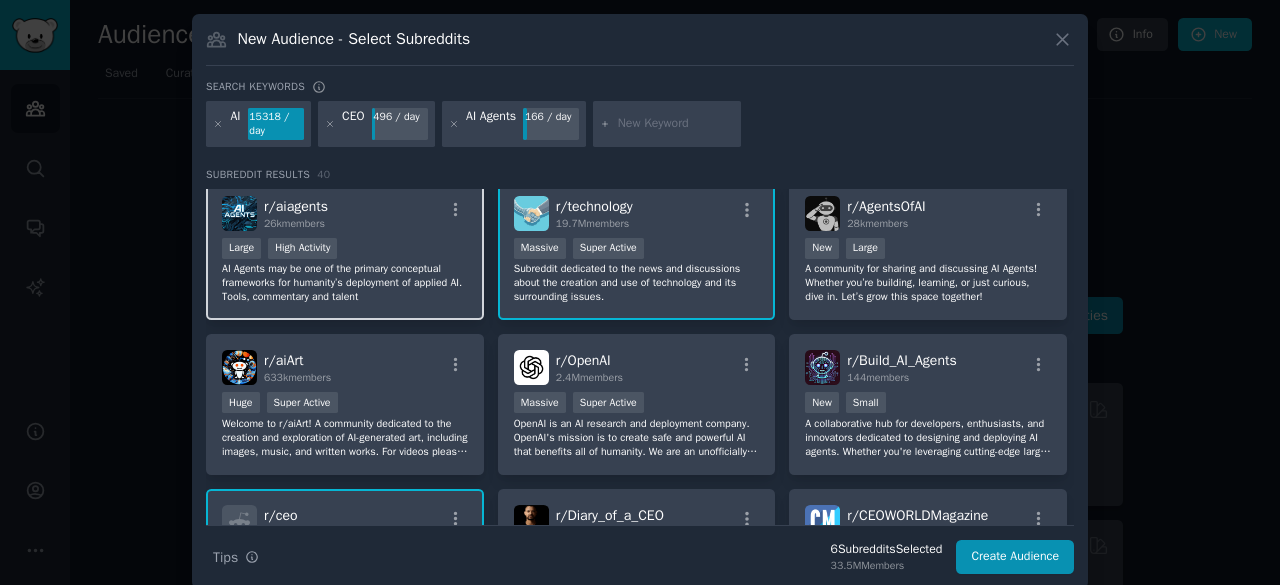 click on "Large High Activity" at bounding box center (345, 250) 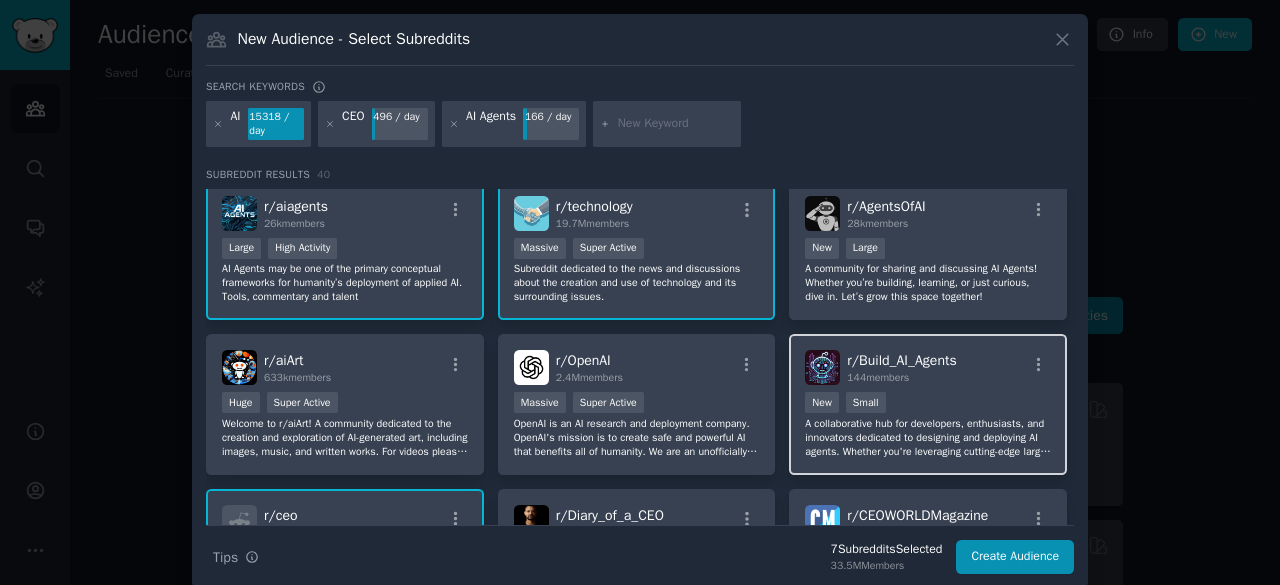 click on "New Small" at bounding box center (928, 404) 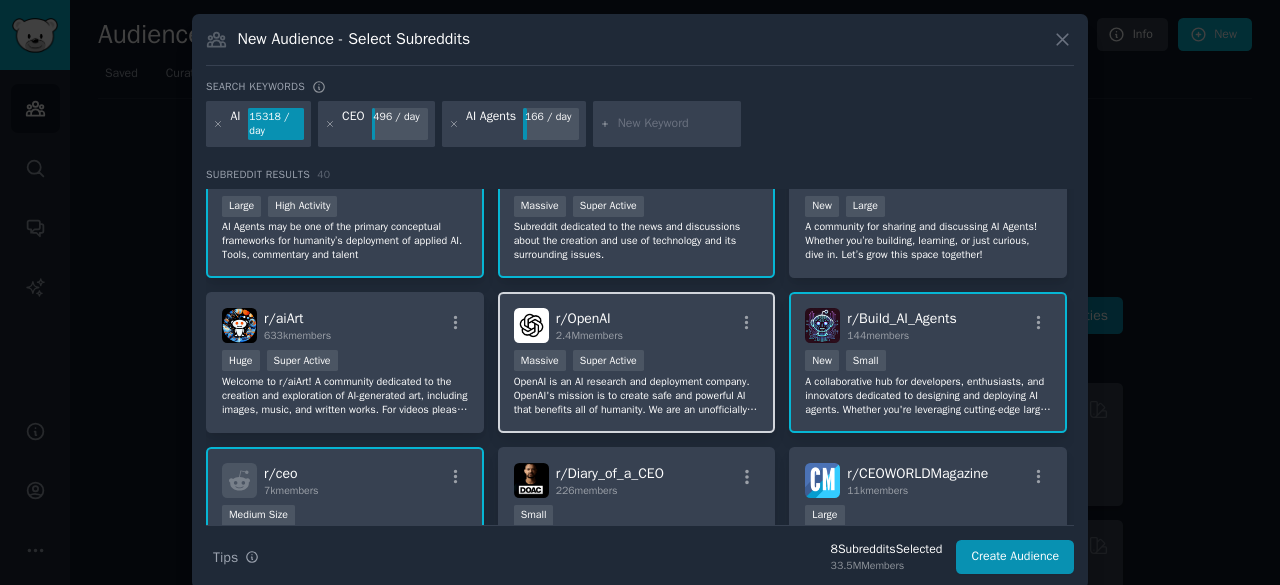 scroll, scrollTop: 318, scrollLeft: 0, axis: vertical 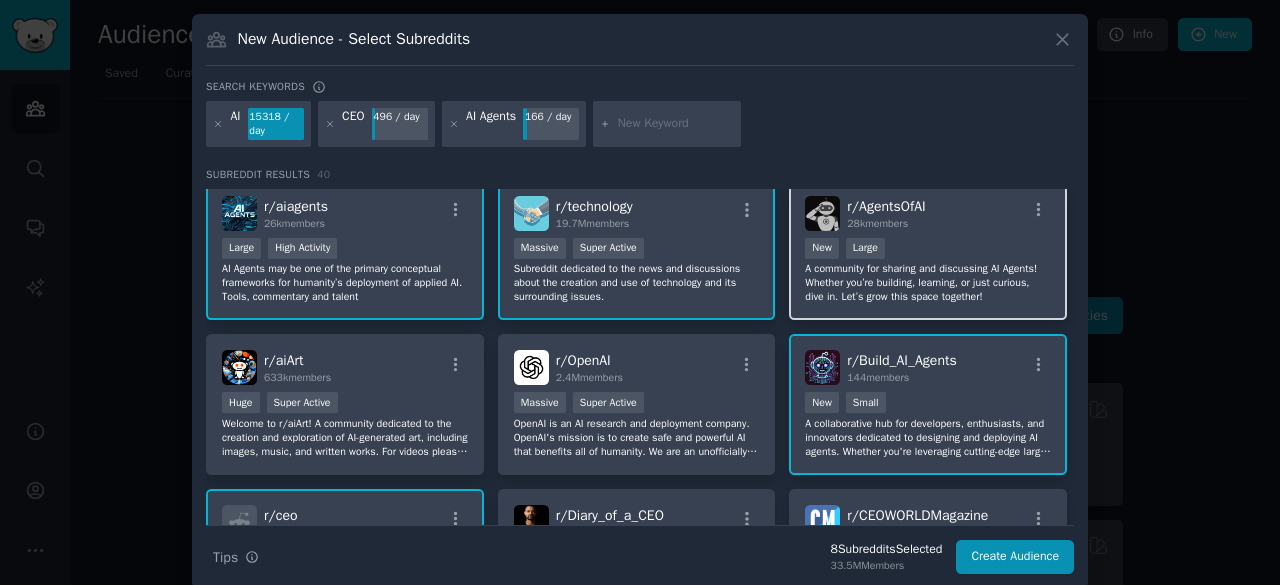 click on "A community for sharing and discussing AI Agents! Whether you’re building, learning, or just curious, dive in.
Let’s grow this space together!" at bounding box center (928, 283) 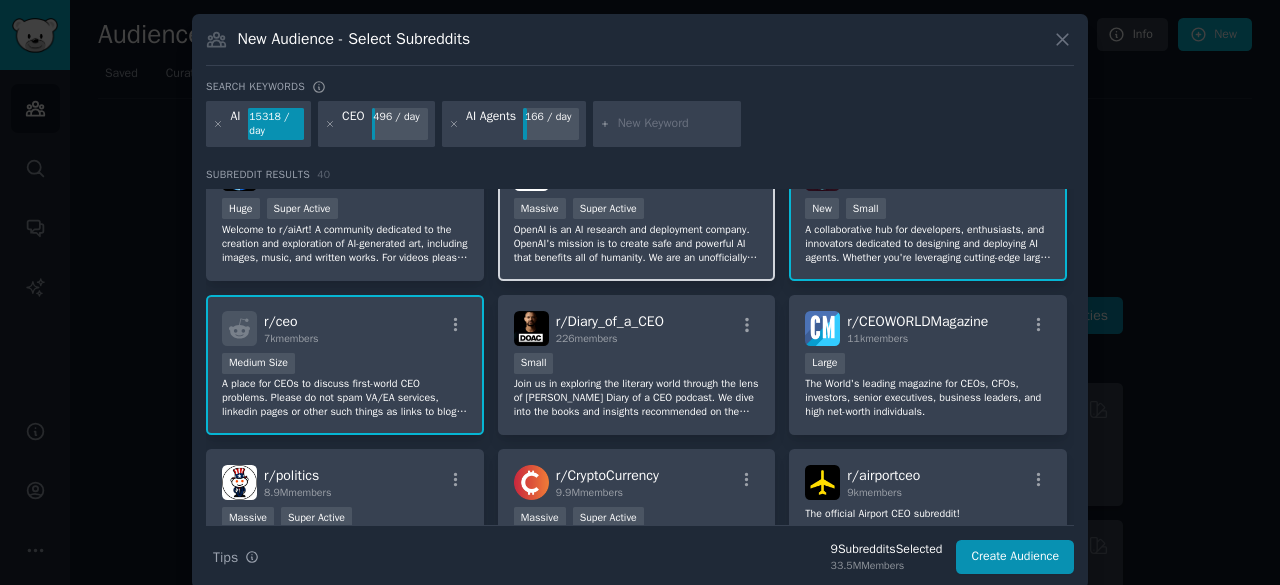 scroll, scrollTop: 612, scrollLeft: 0, axis: vertical 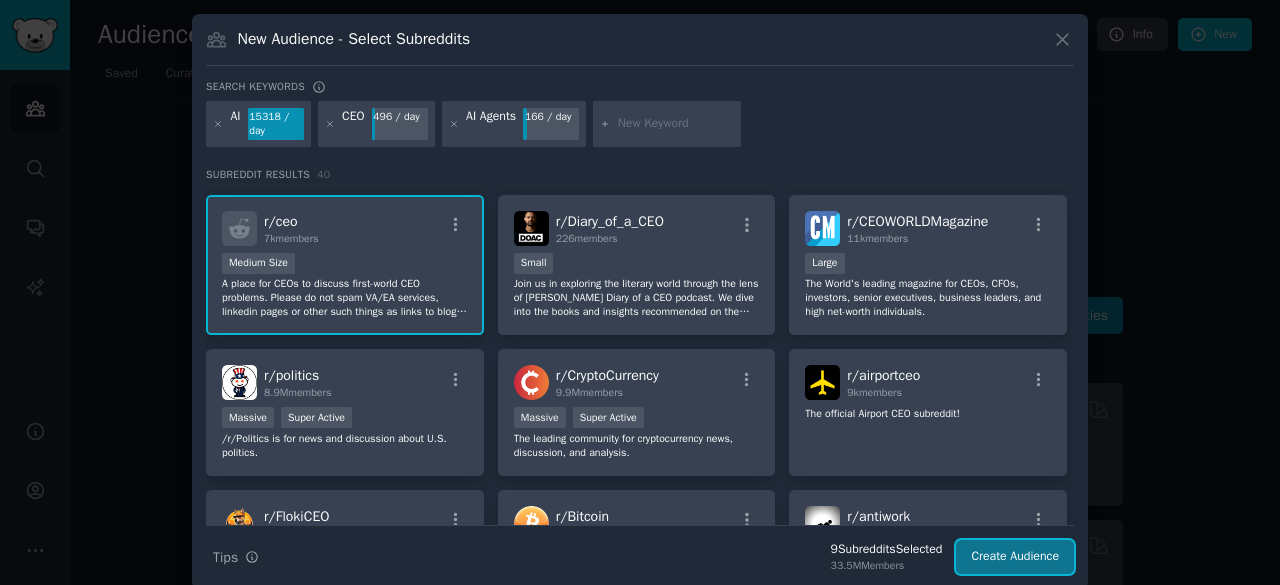 click on "Create Audience" at bounding box center (1015, 557) 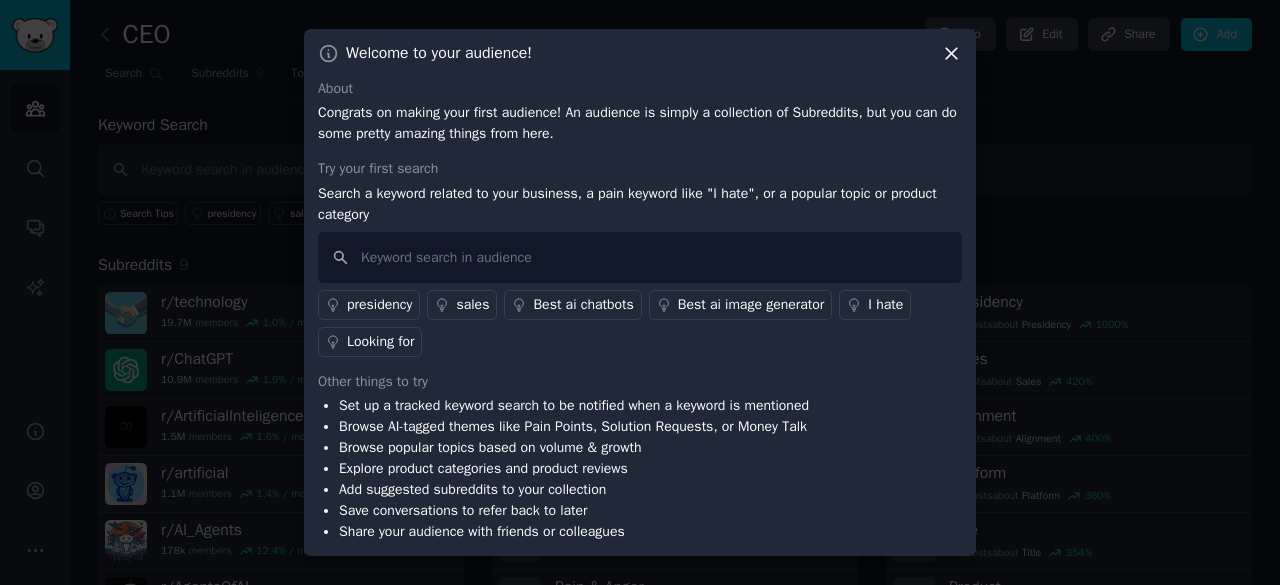click 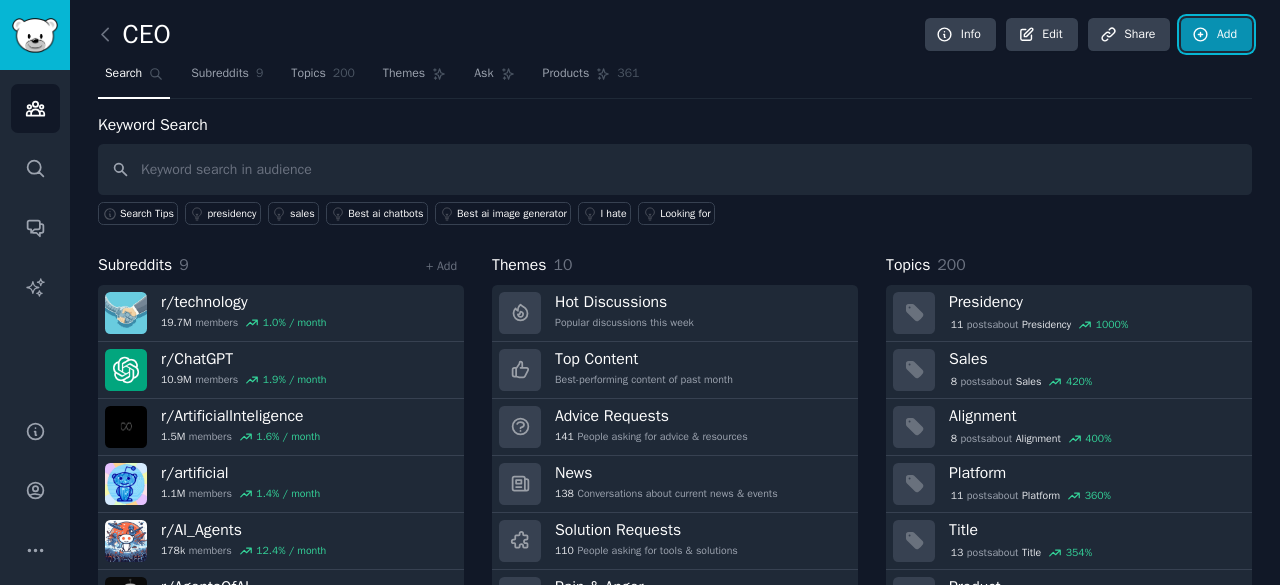 click on "Add" at bounding box center [1216, 35] 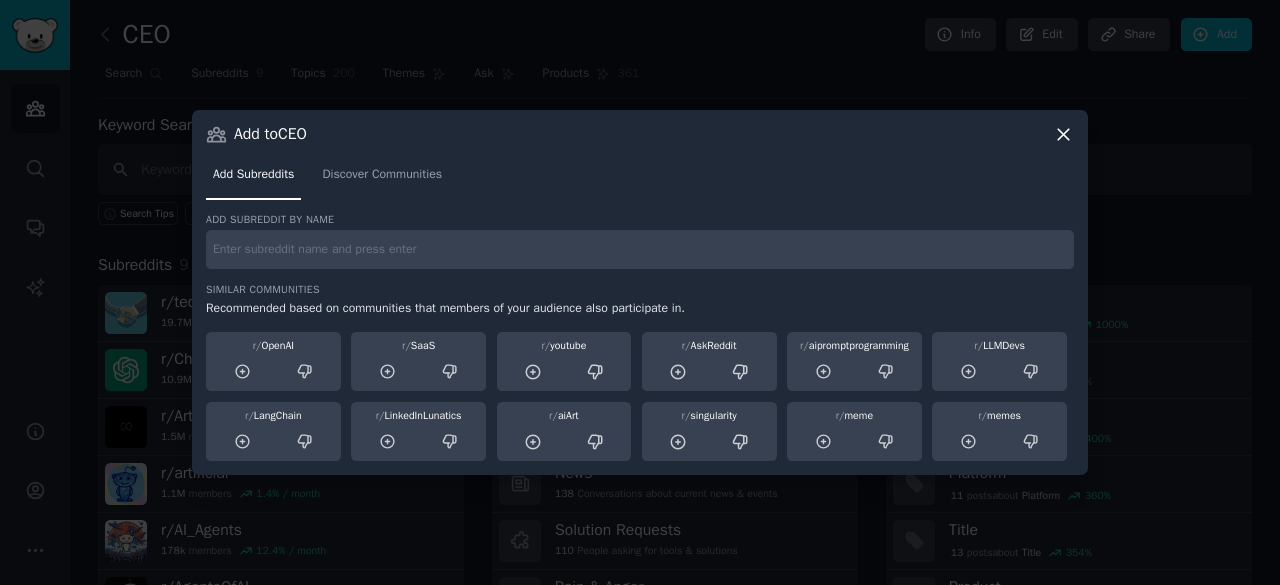 click at bounding box center [640, 249] 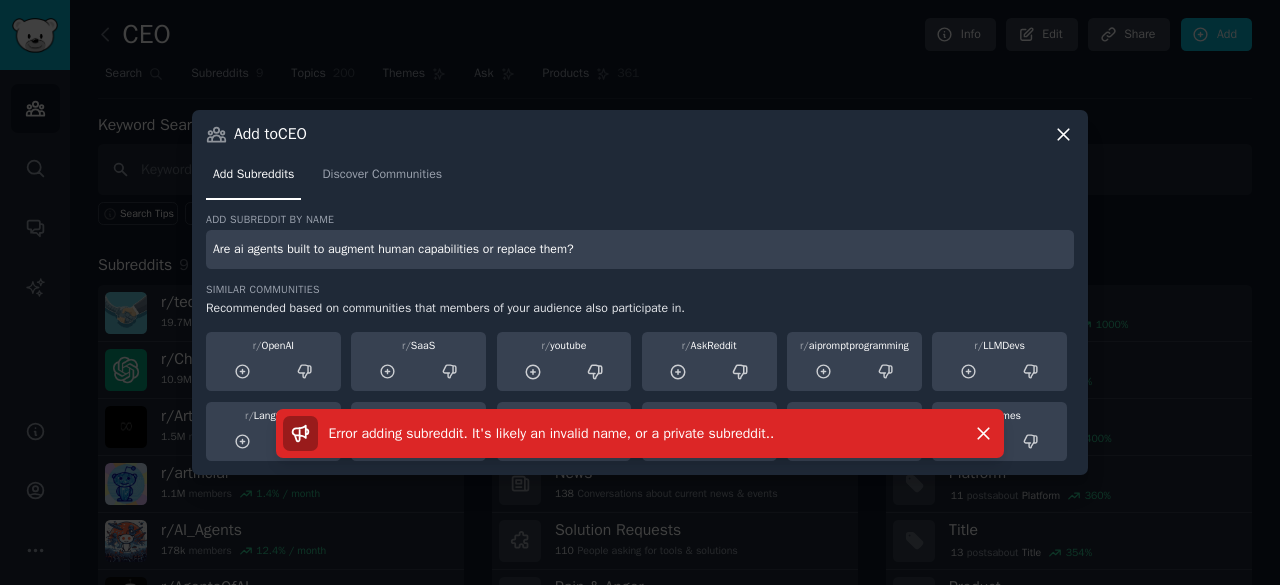 click on "Are ai agents built to augment human capabilities or replace them?" at bounding box center [640, 249] 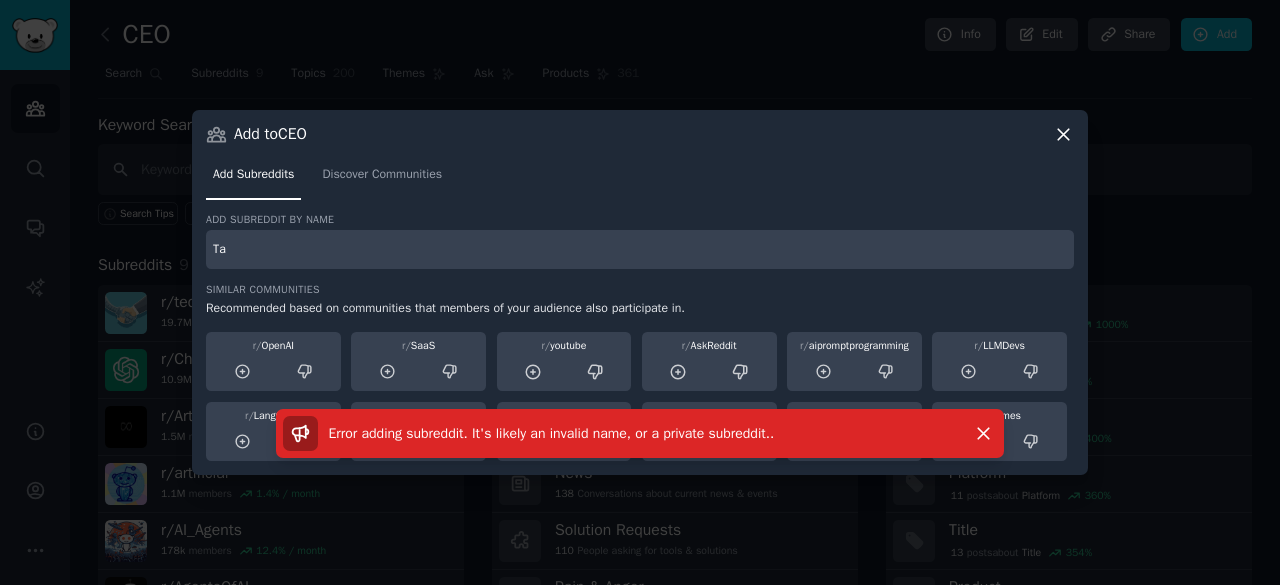 type on "T" 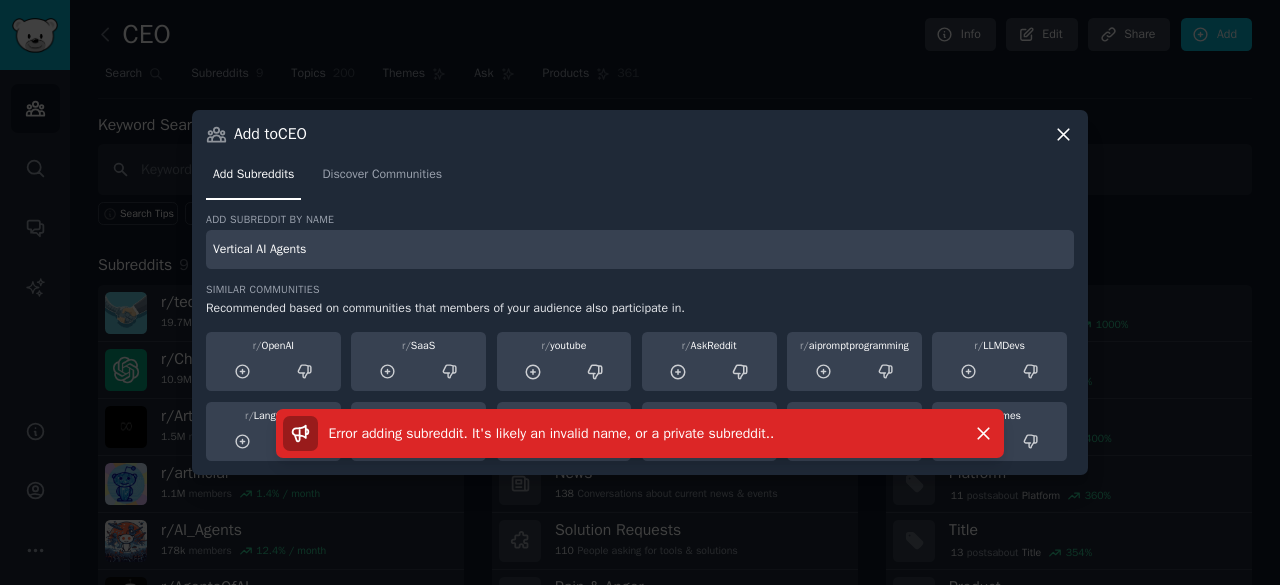 click on "Vertical AI Agents" at bounding box center [640, 249] 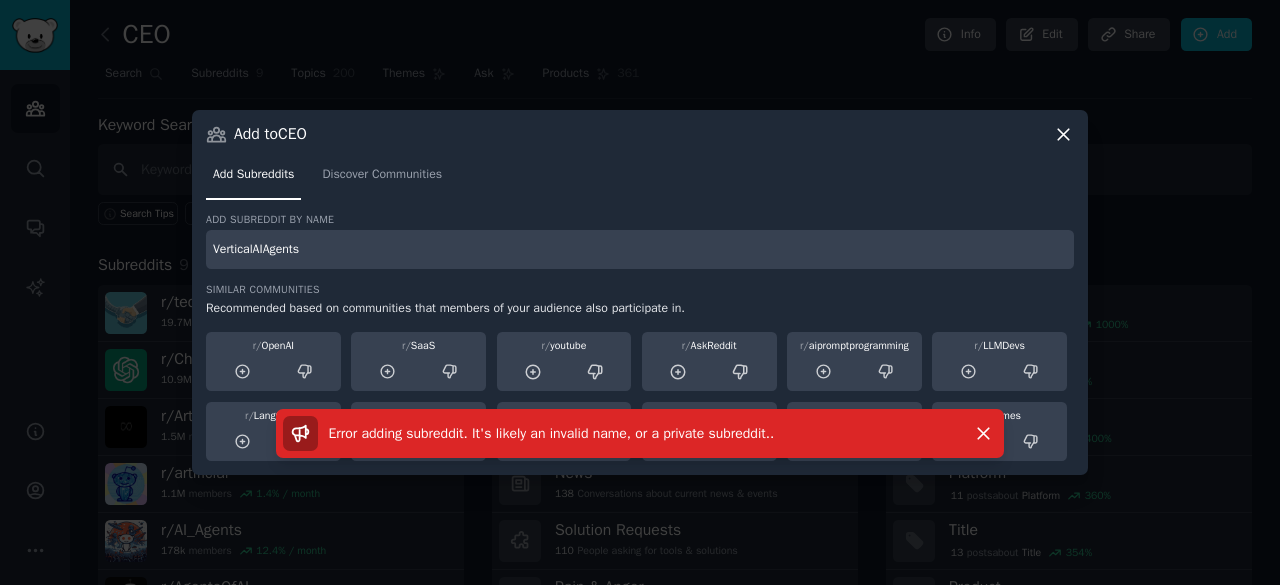 click on "VerticalAIAgents" at bounding box center (640, 249) 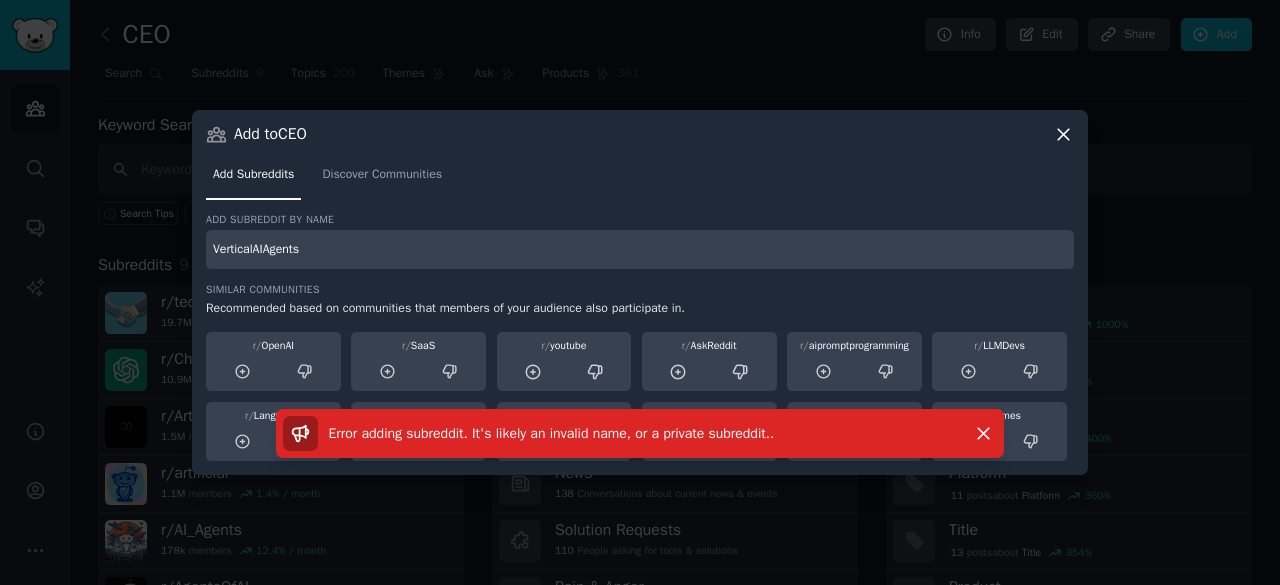 click on "VerticalAIAgents" at bounding box center [640, 249] 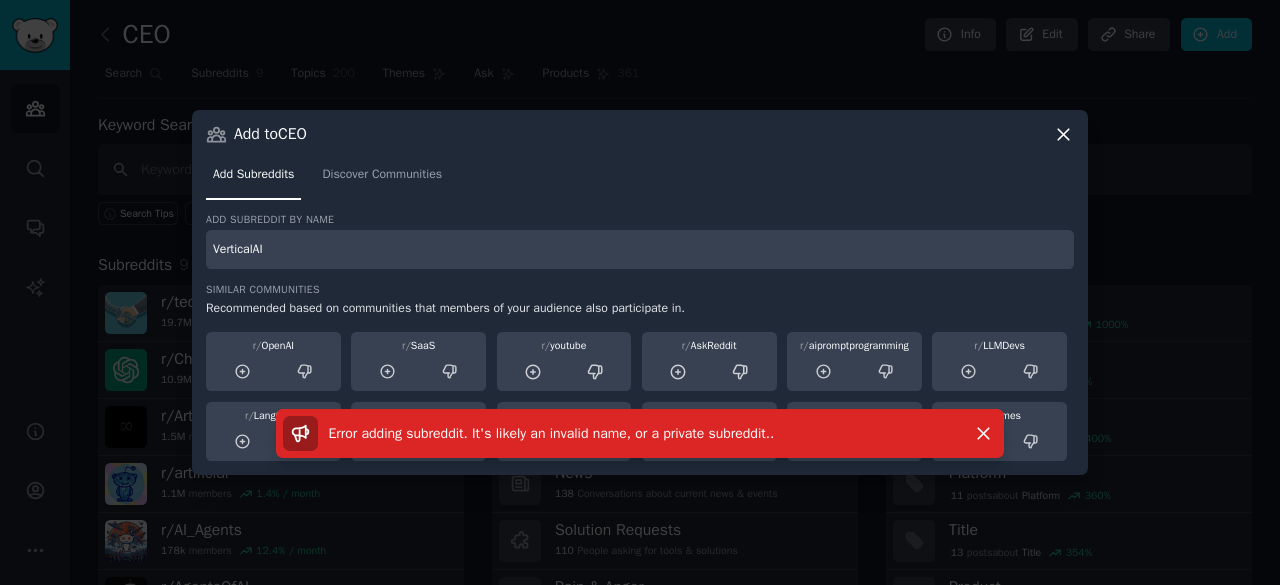 type on "VerticalAI" 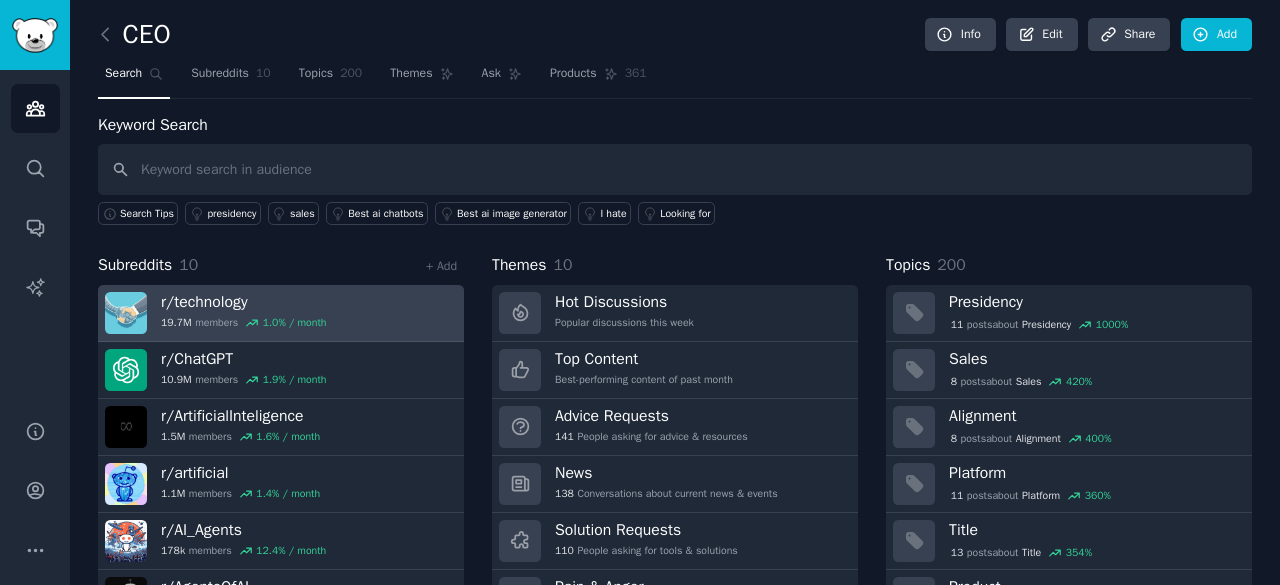 click on "r/ technology 19.7M  members 1.0 % / month" at bounding box center (281, 313) 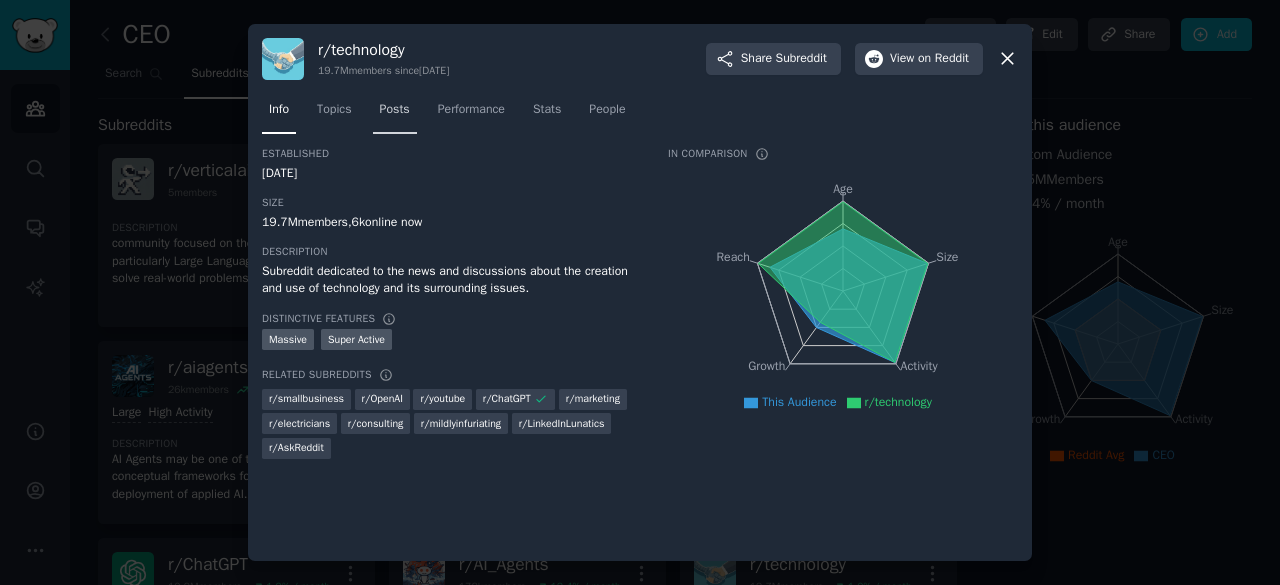 click on "Posts" at bounding box center (395, 110) 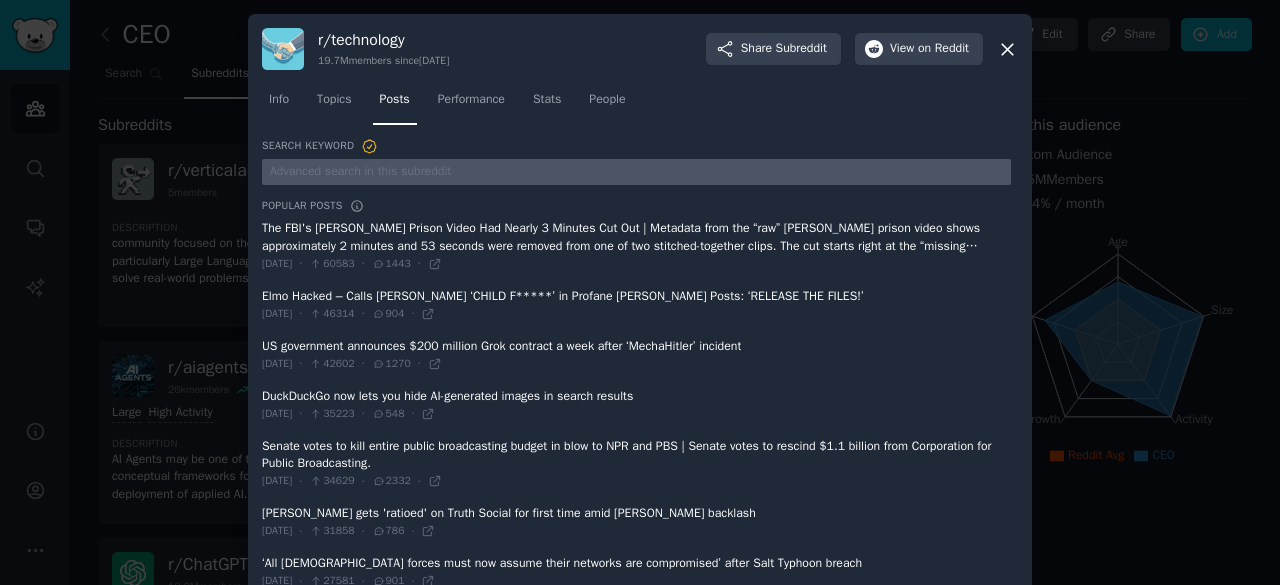 click at bounding box center [636, 172] 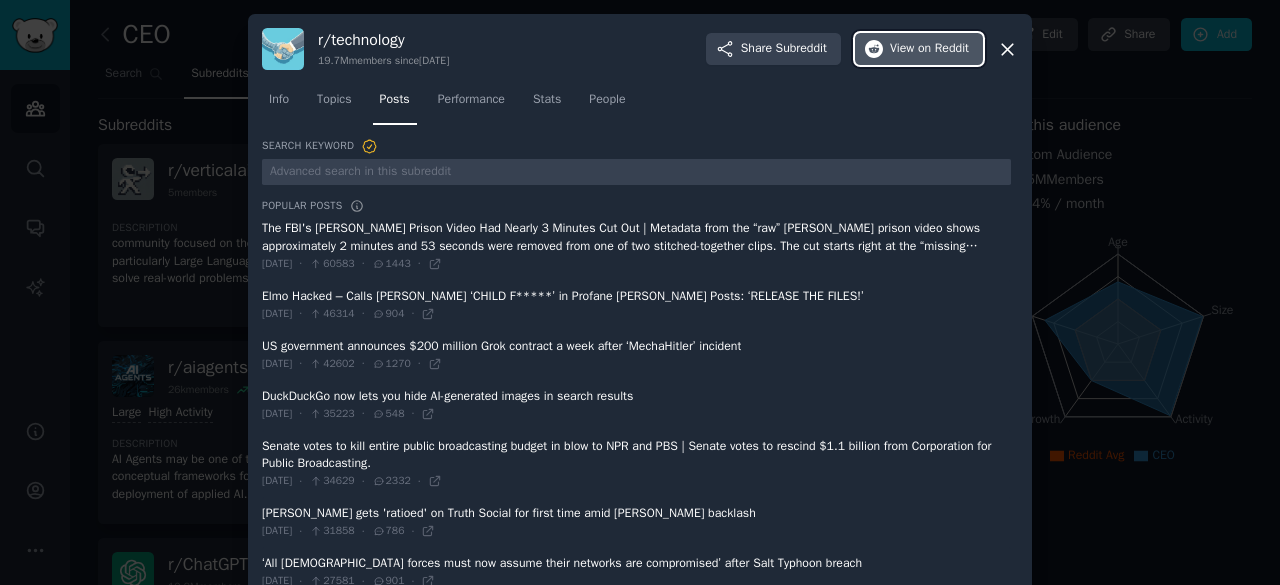 click on "on Reddit" at bounding box center [943, 49] 